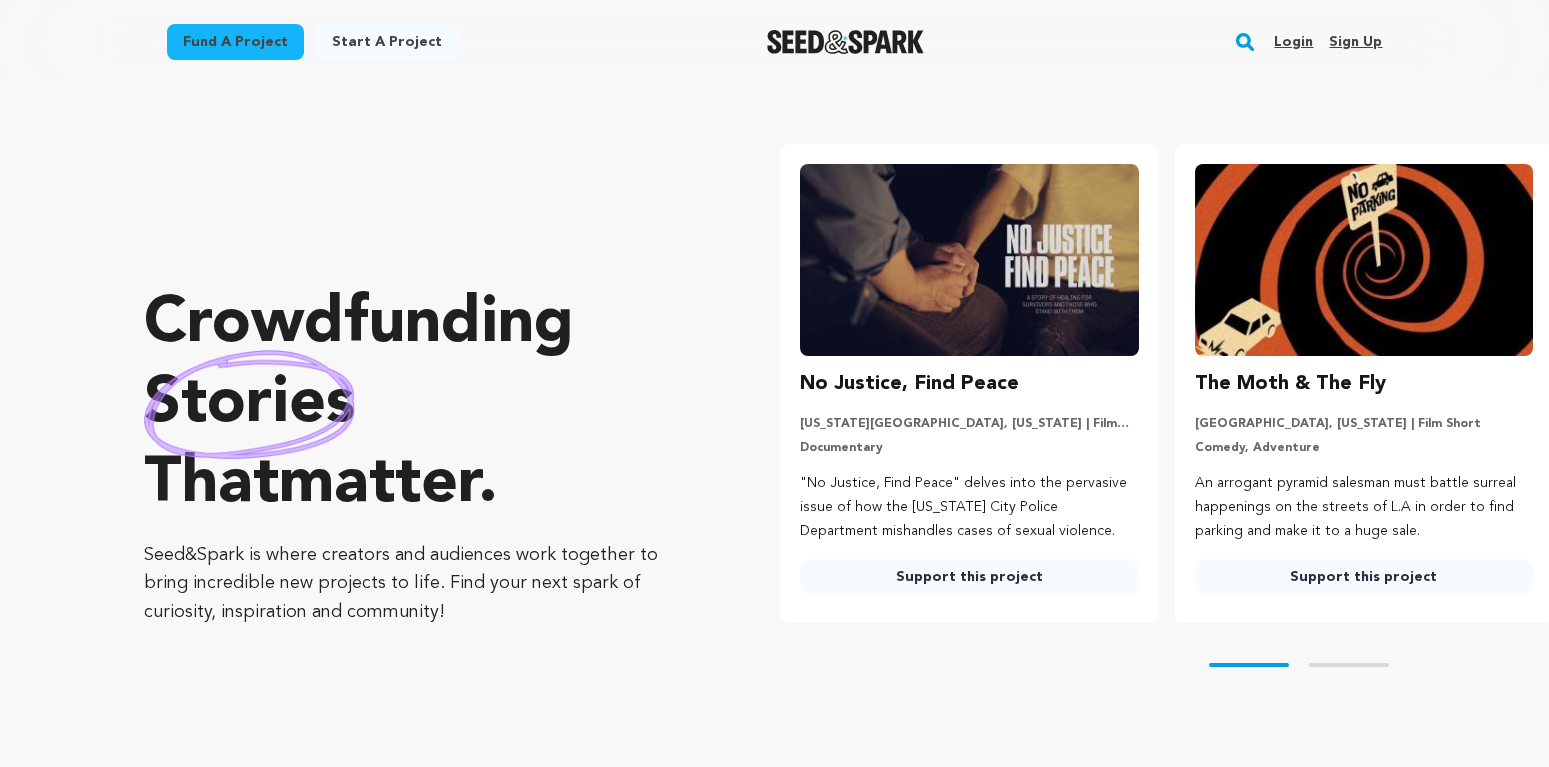 scroll, scrollTop: 0, scrollLeft: 0, axis: both 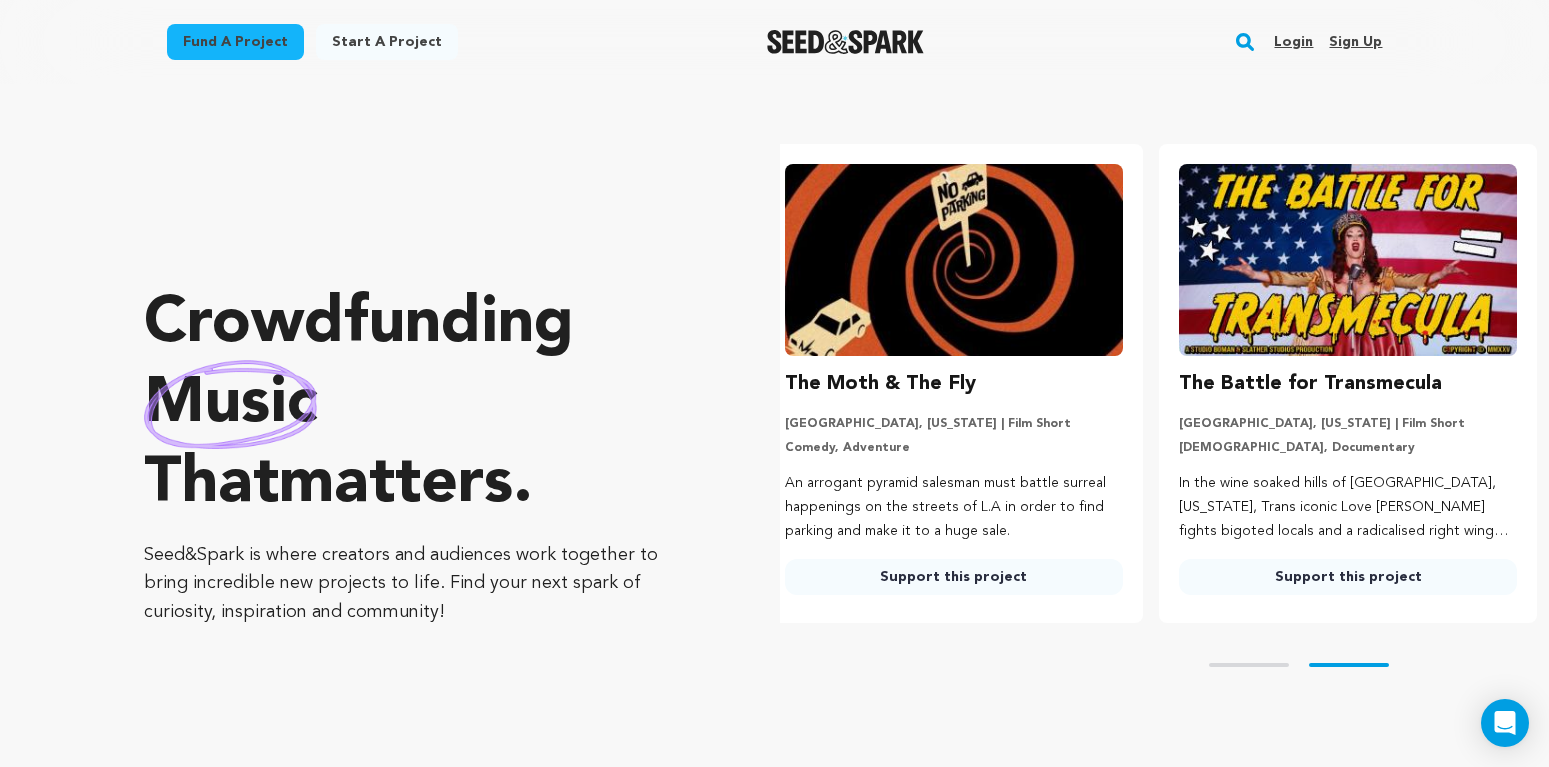 click on "Login" at bounding box center (1293, 42) 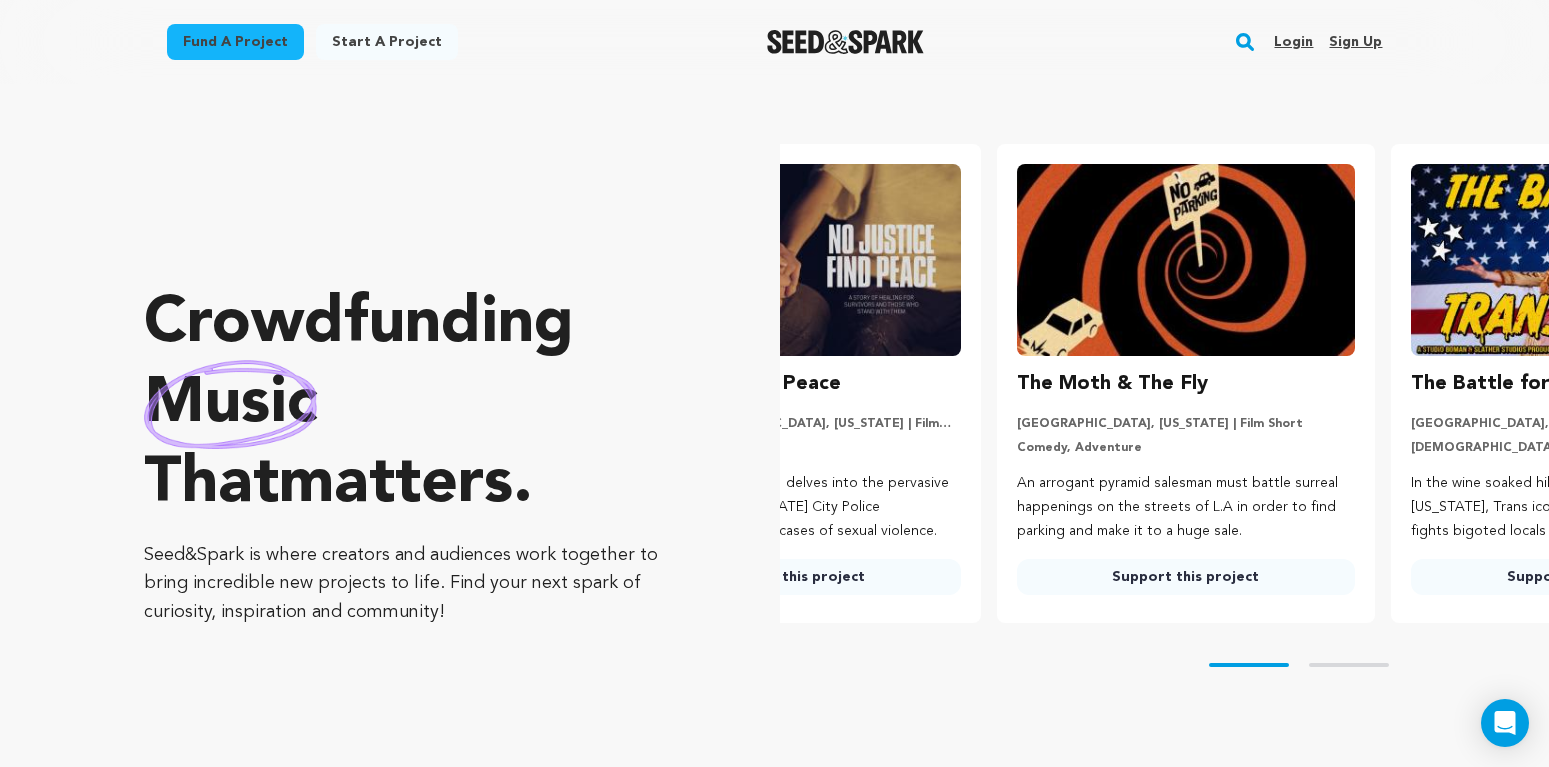 scroll, scrollTop: 0, scrollLeft: 57, axis: horizontal 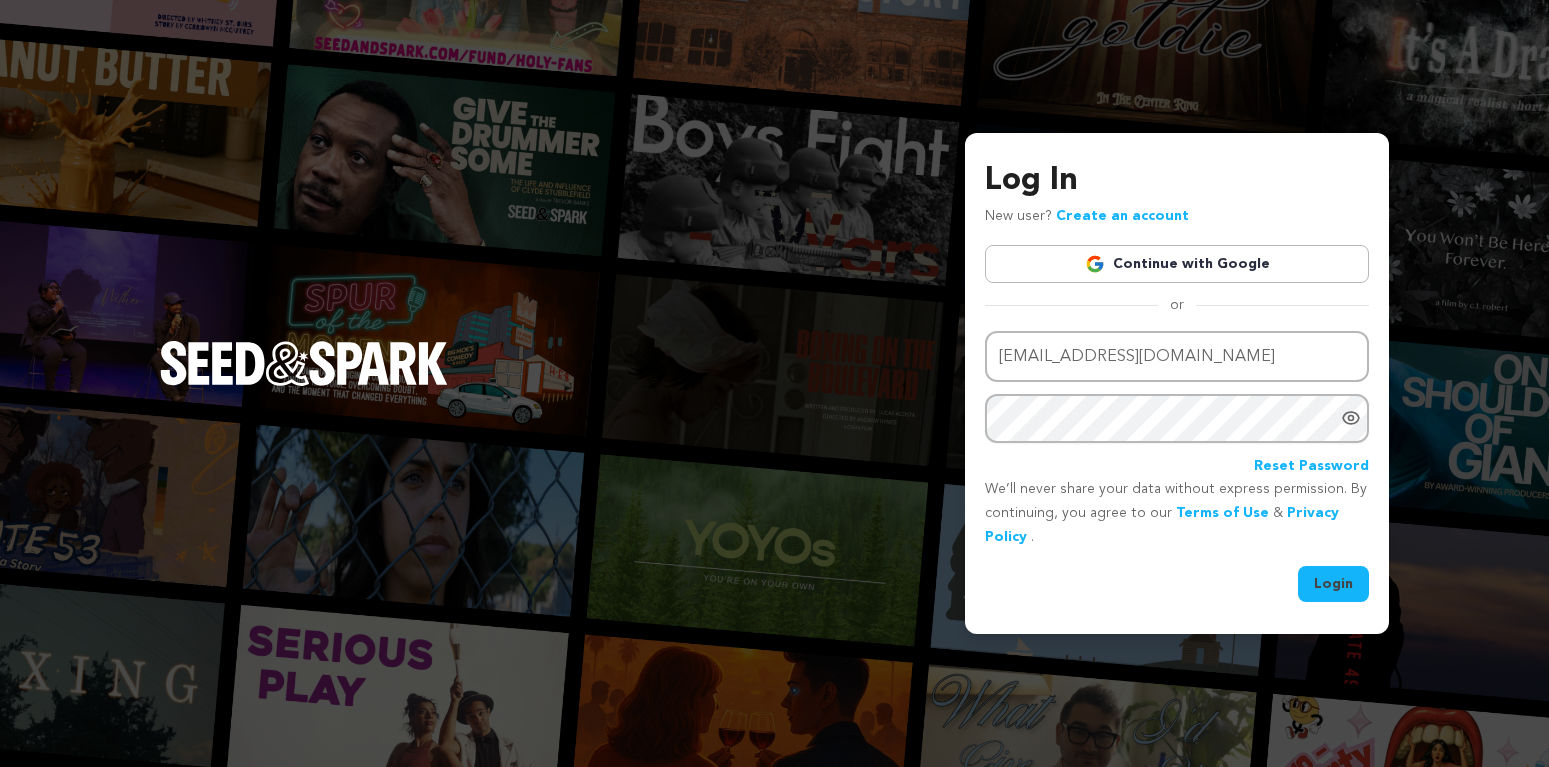 click on "Login" at bounding box center [1333, 584] 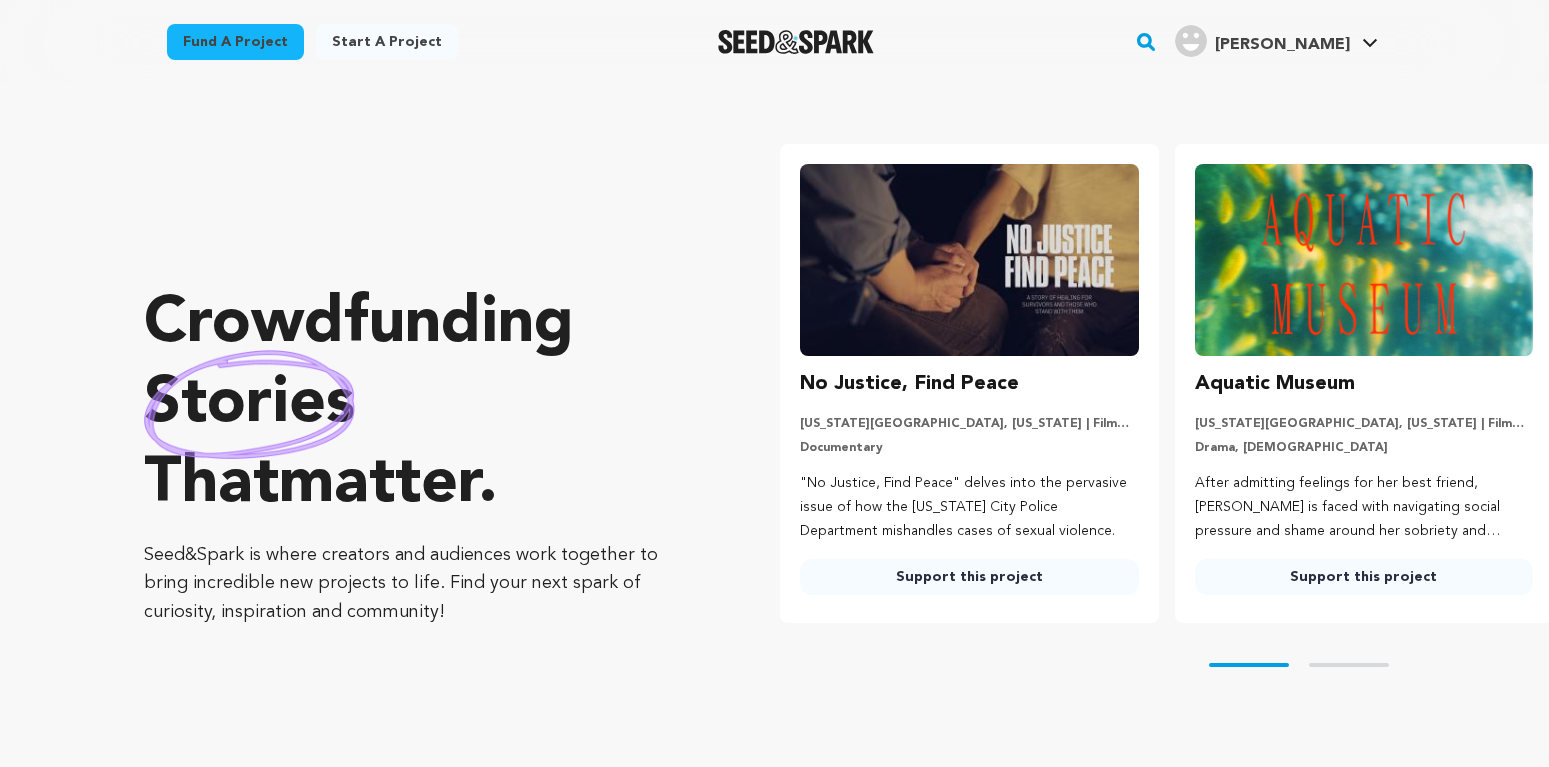 scroll, scrollTop: 0, scrollLeft: 0, axis: both 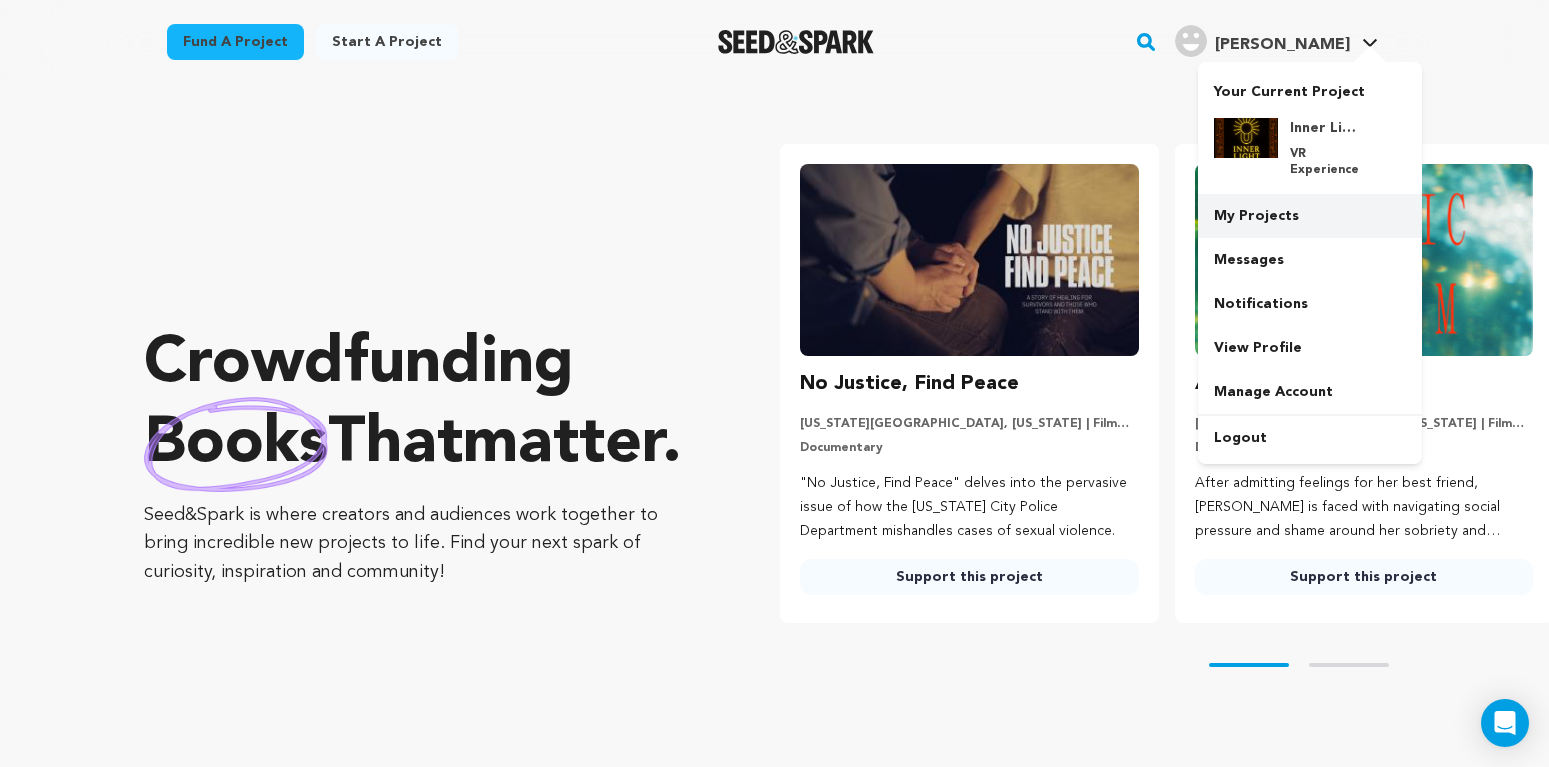 click on "My Projects" at bounding box center [1310, 216] 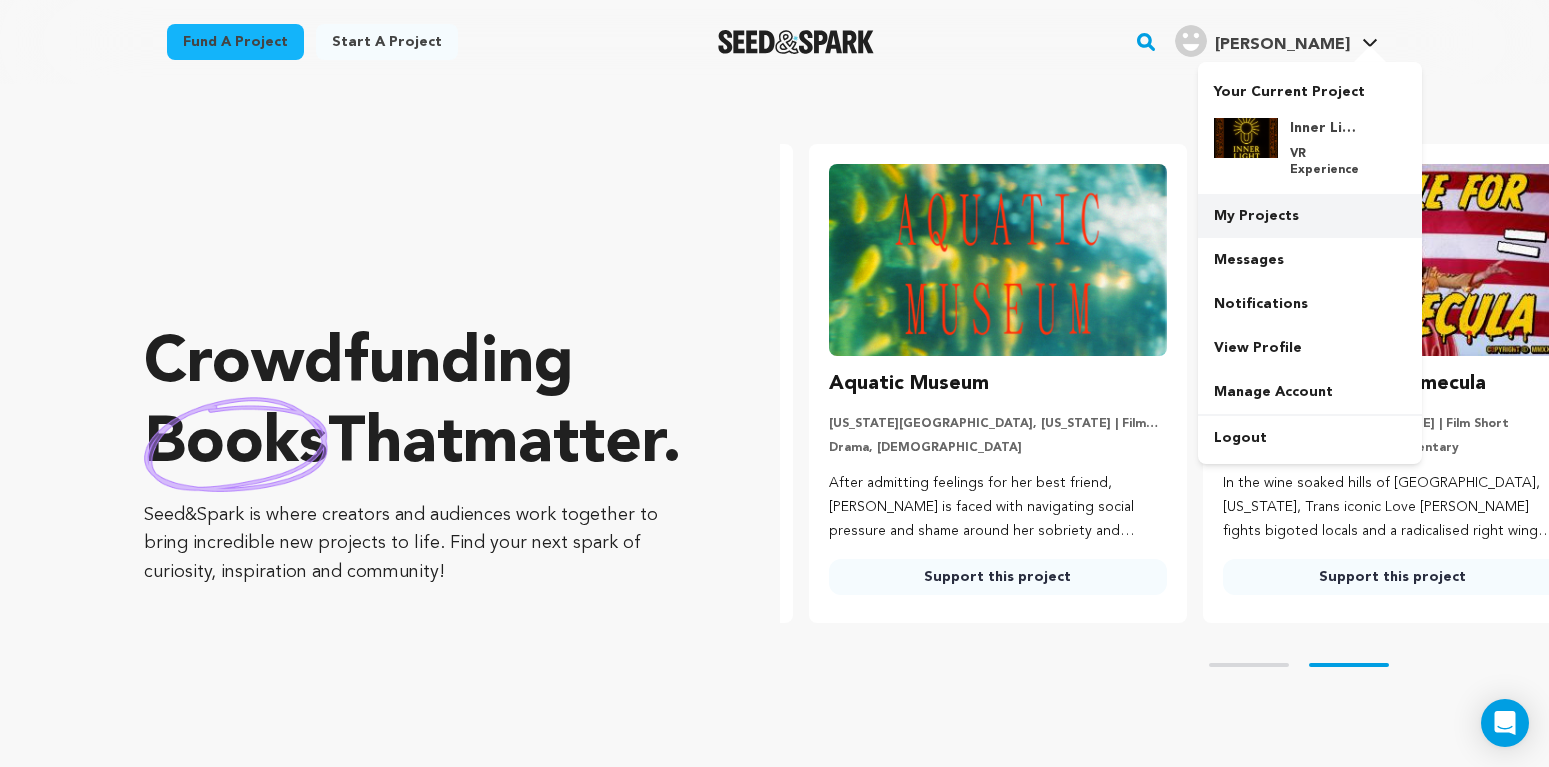 scroll, scrollTop: 0, scrollLeft: 400, axis: horizontal 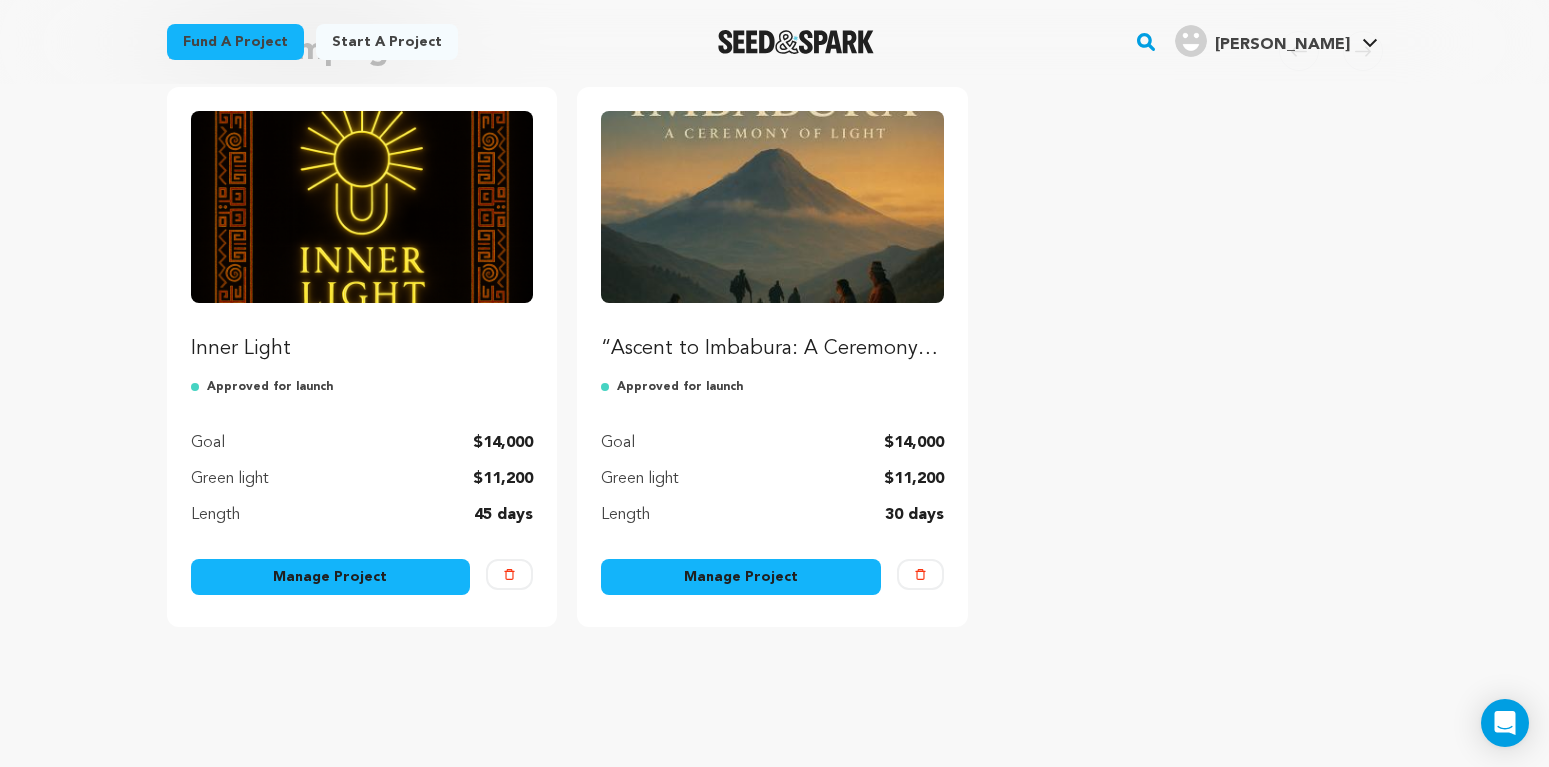 click on "Manage Project" at bounding box center [741, 577] 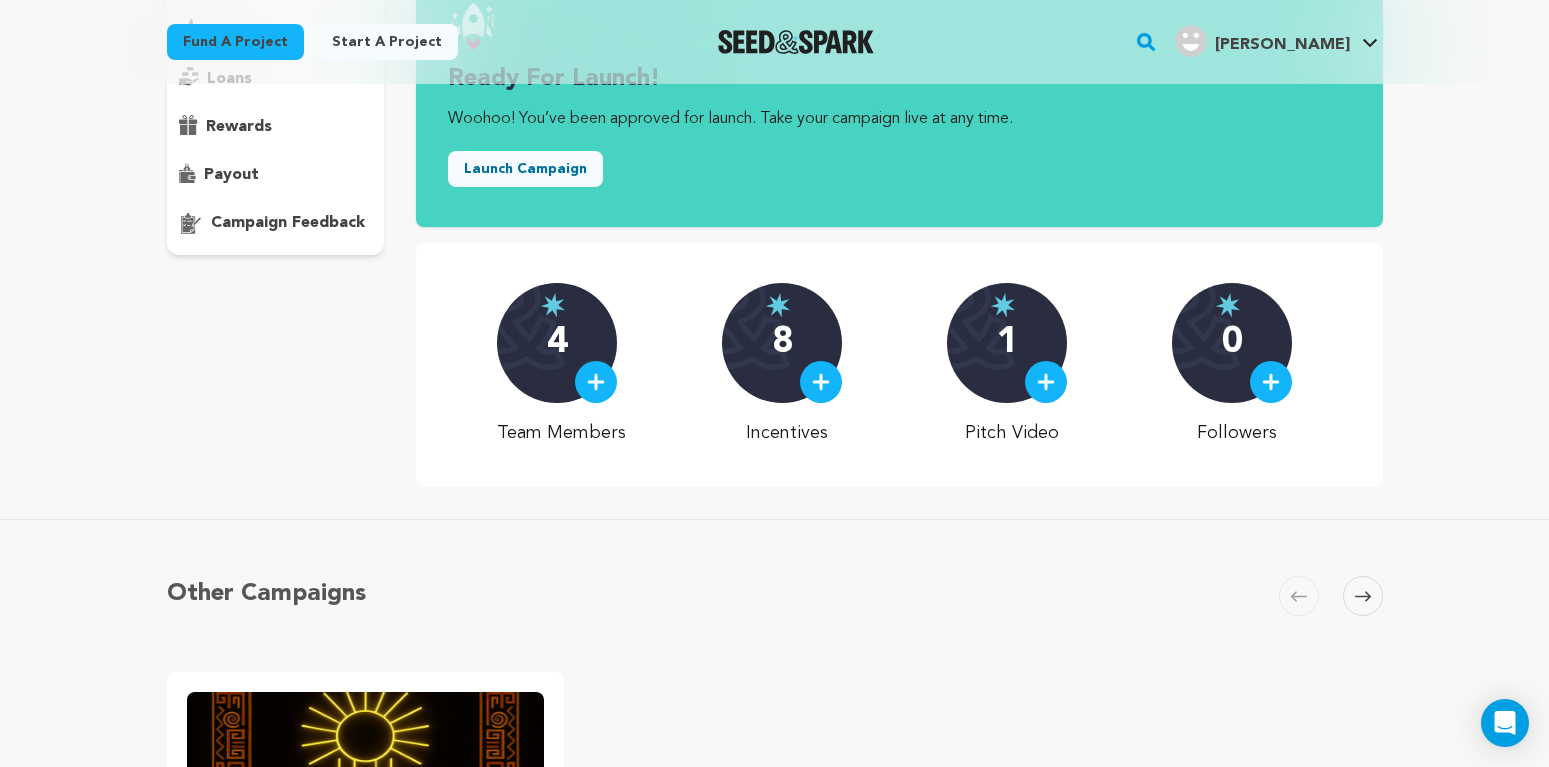 scroll, scrollTop: 0, scrollLeft: 0, axis: both 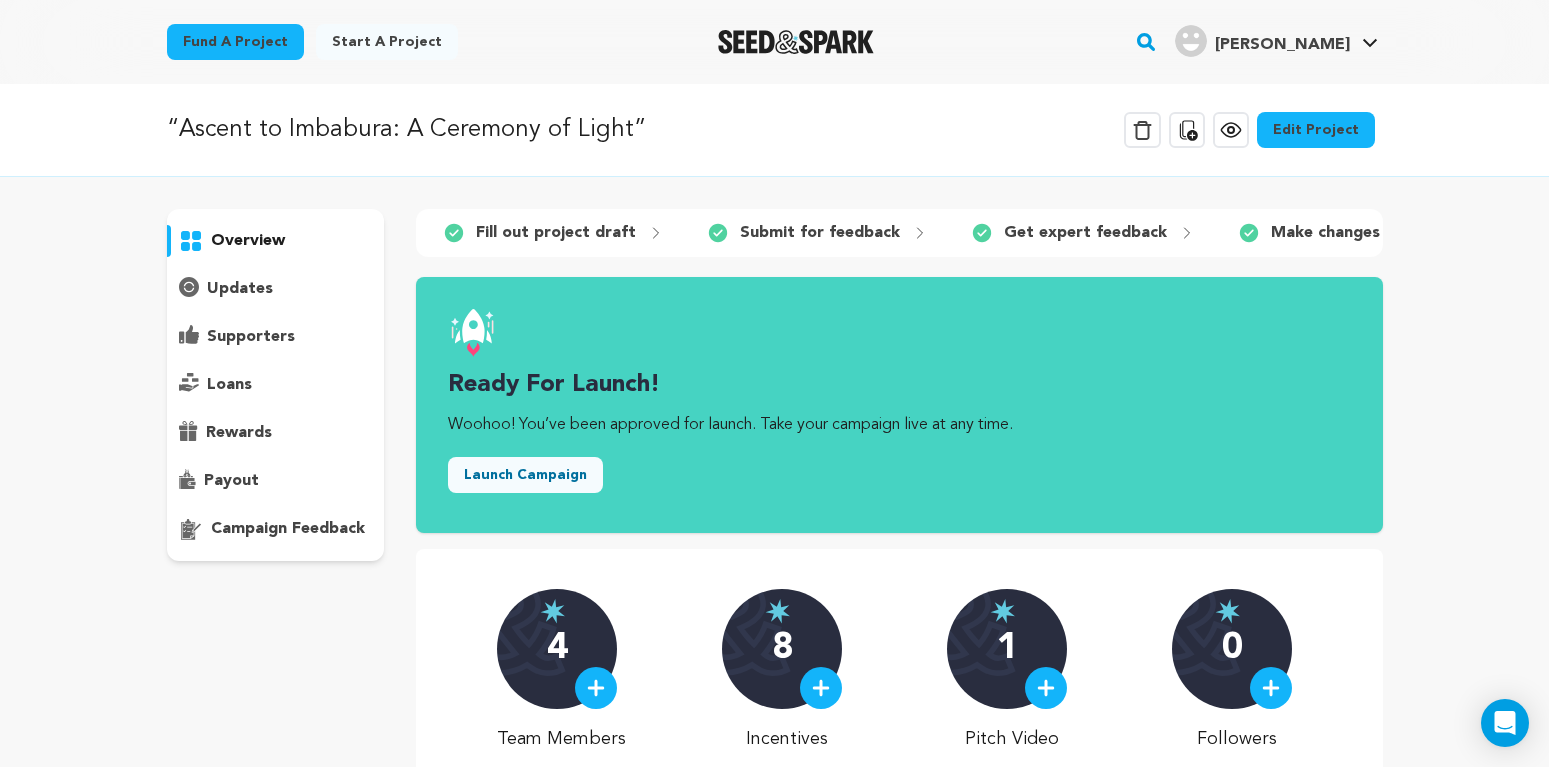 click on "Edit Project" at bounding box center (1316, 130) 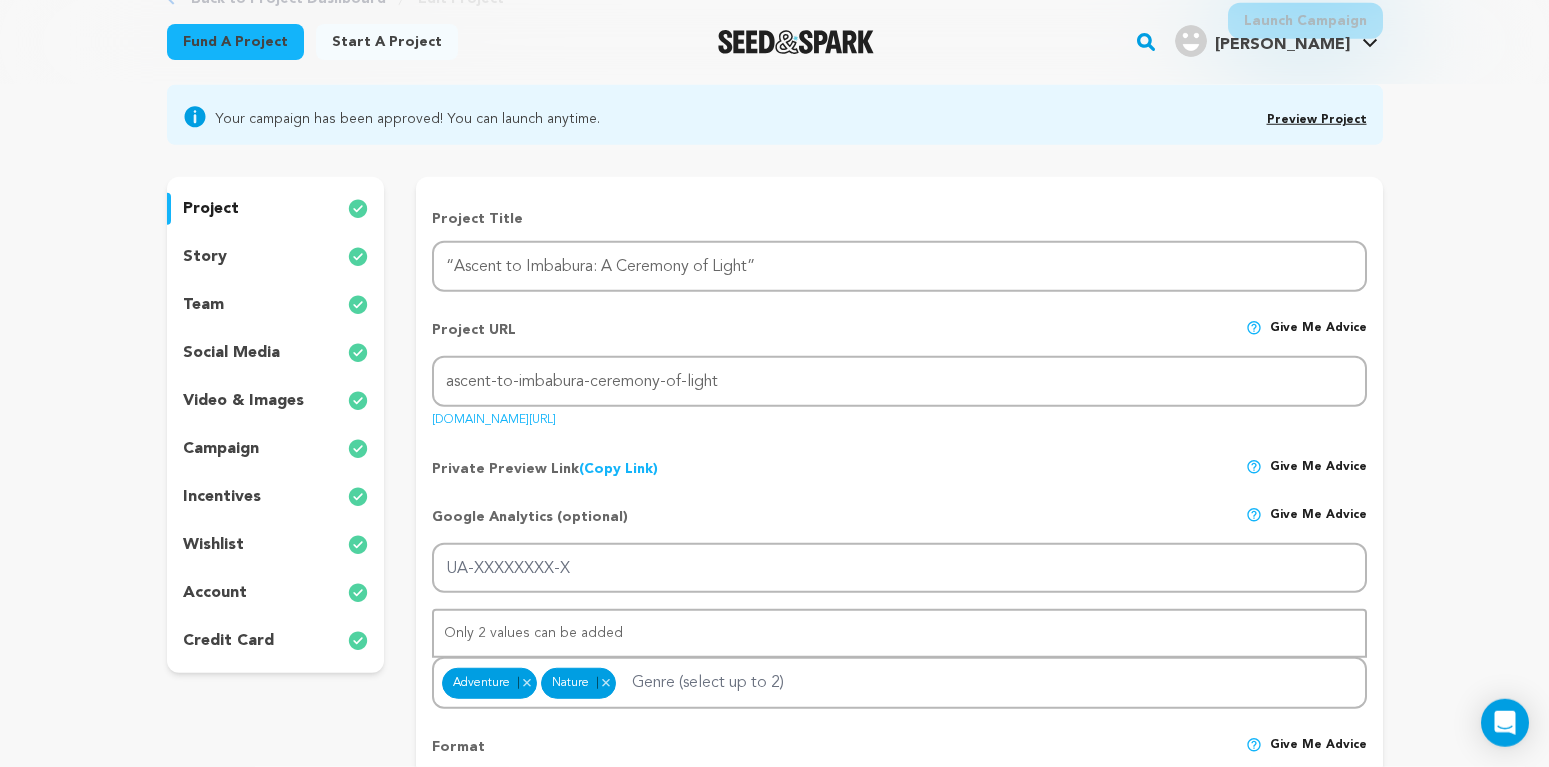 scroll, scrollTop: 102, scrollLeft: 0, axis: vertical 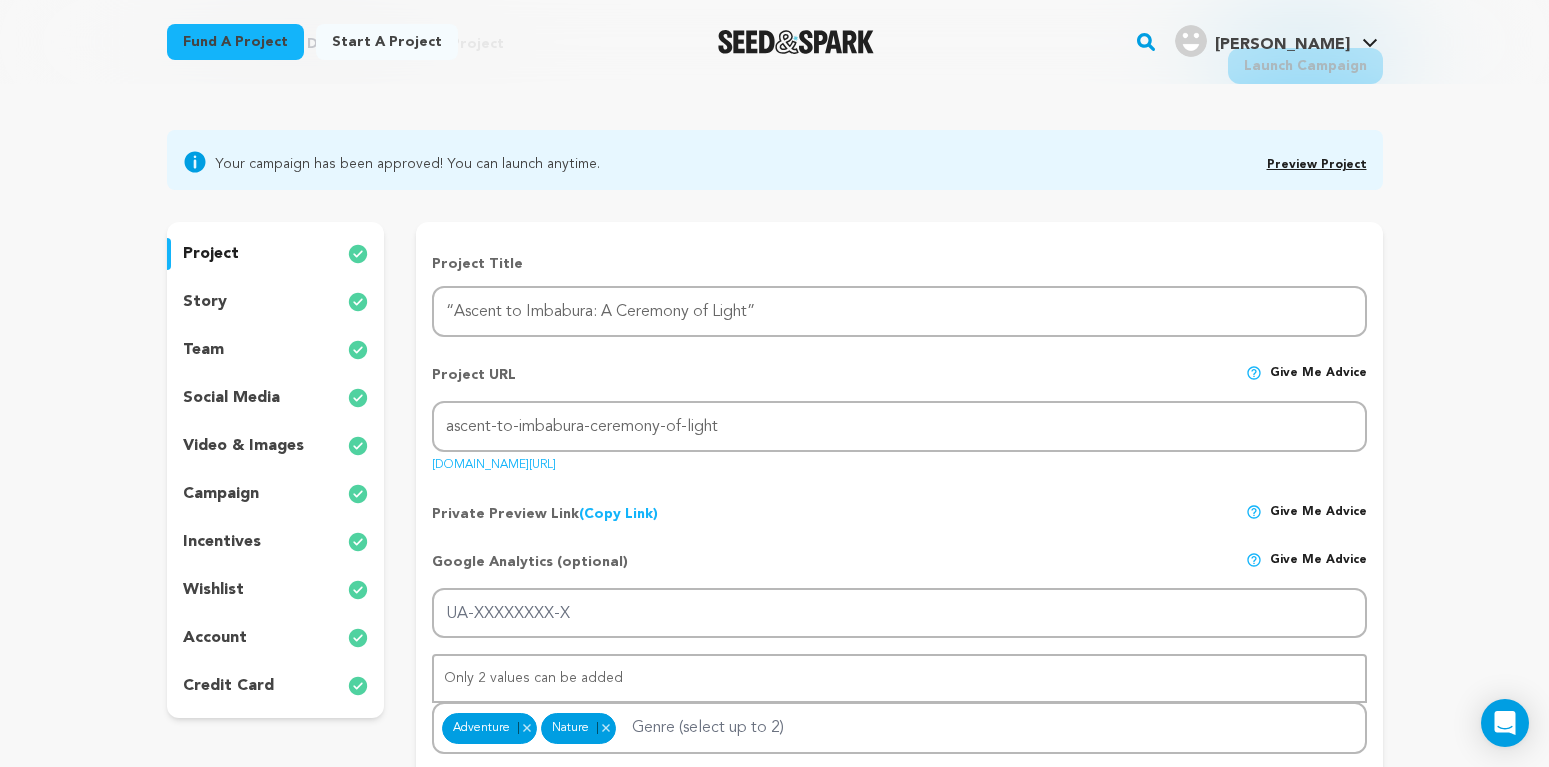 click on "video & images" at bounding box center [276, 446] 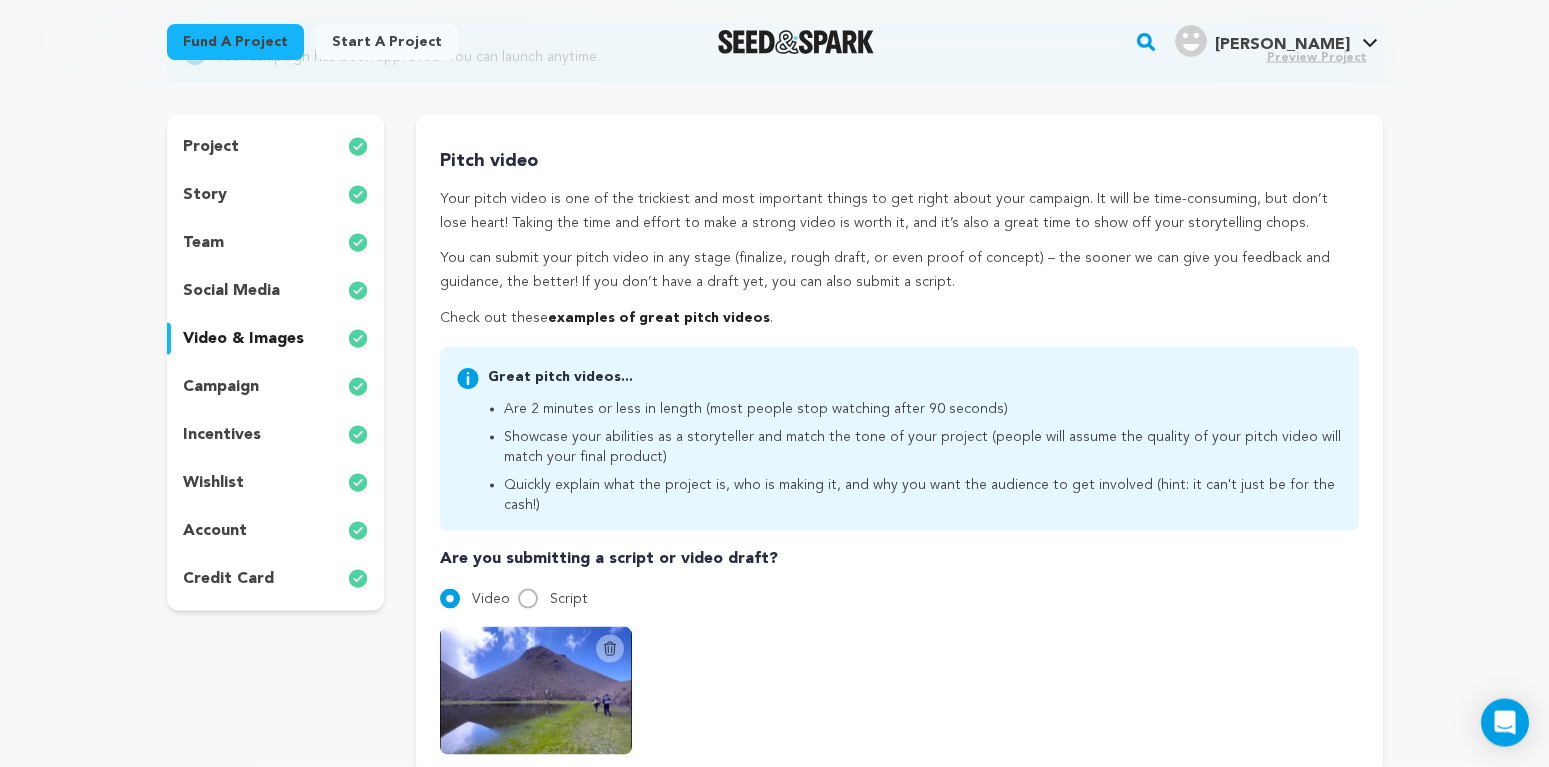 scroll, scrollTop: 306, scrollLeft: 0, axis: vertical 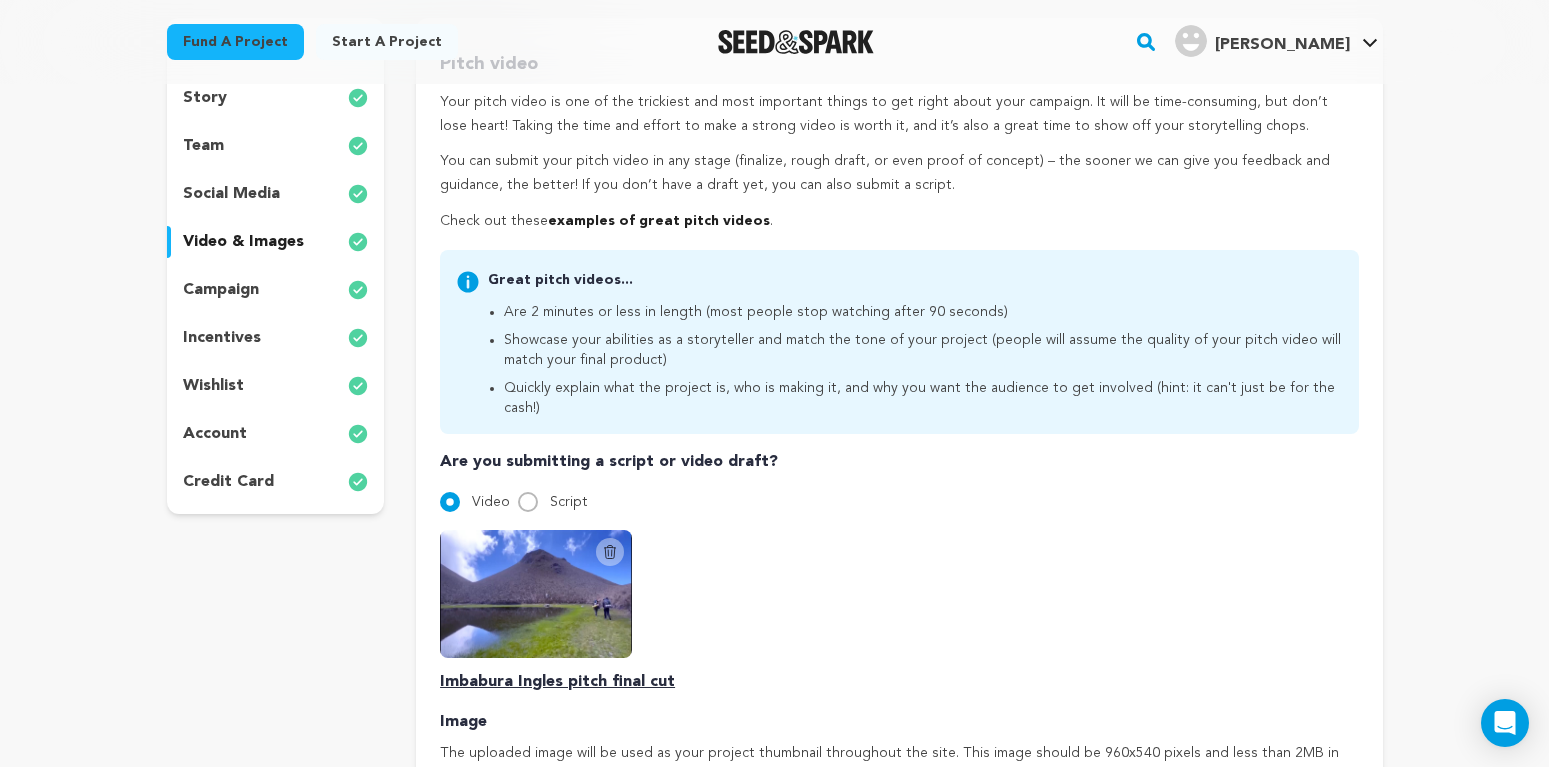 click 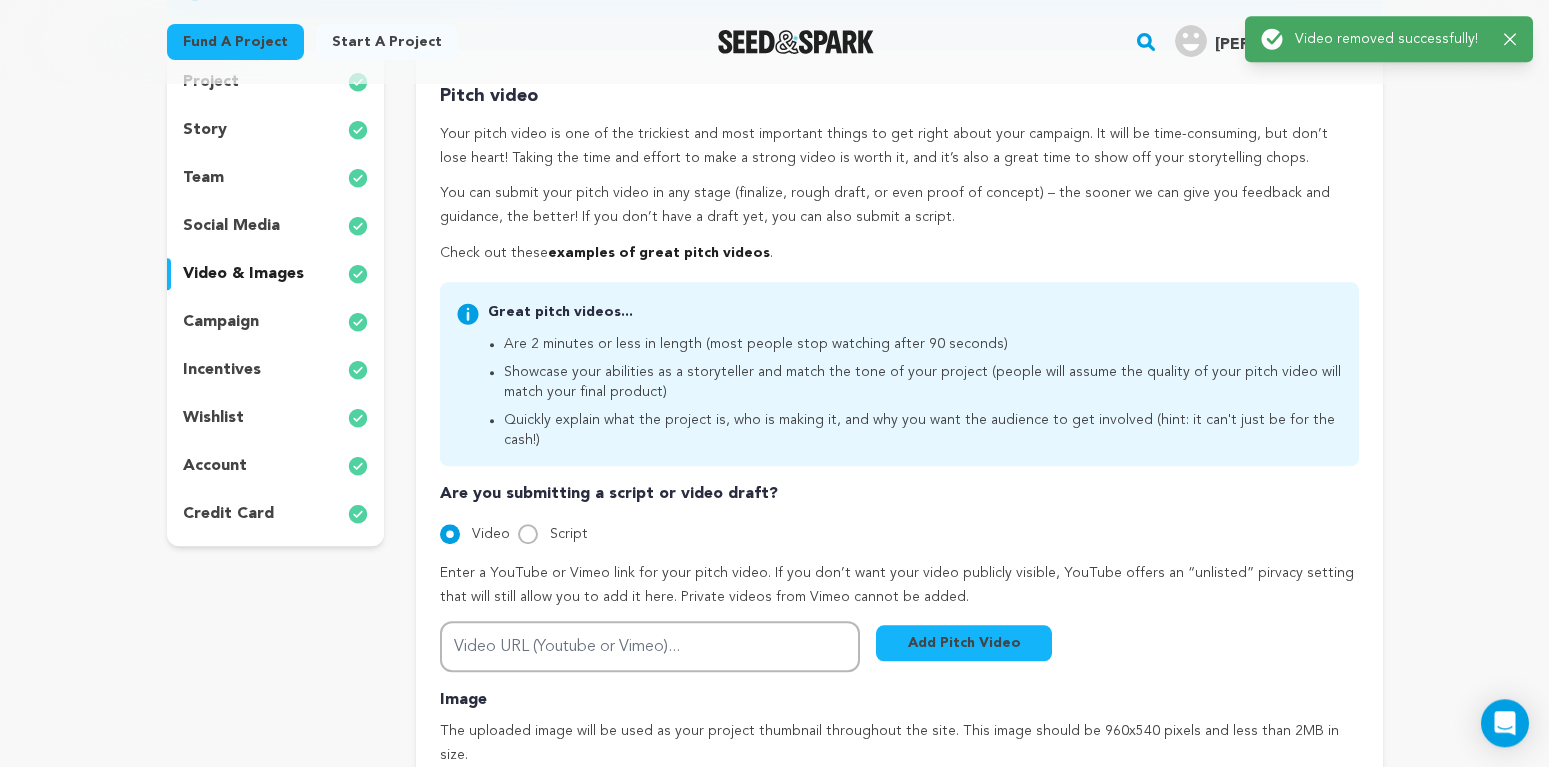 scroll, scrollTop: 306, scrollLeft: 0, axis: vertical 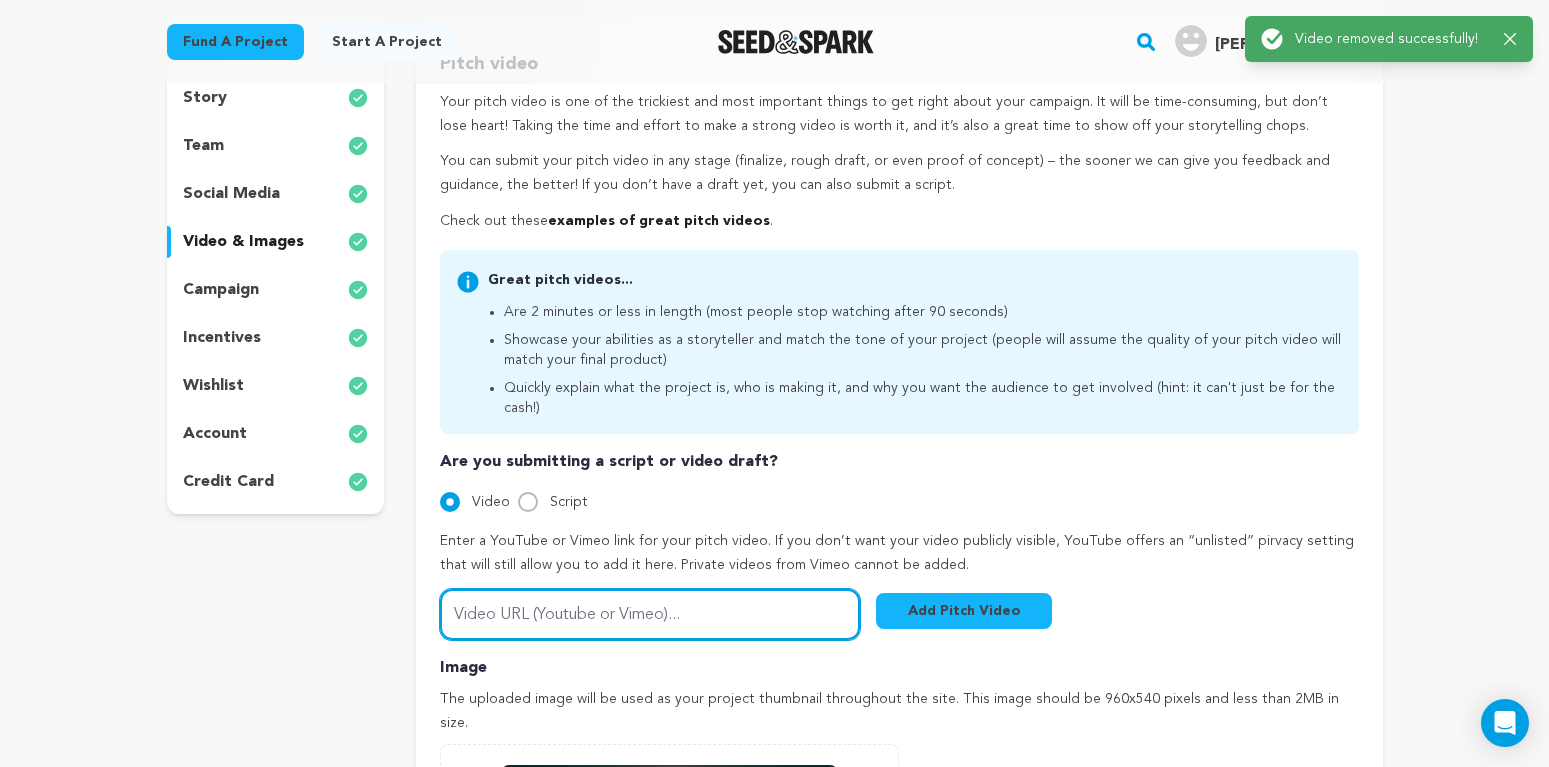 click on "Video URL (Youtube or Vimeo)..." at bounding box center (650, 614) 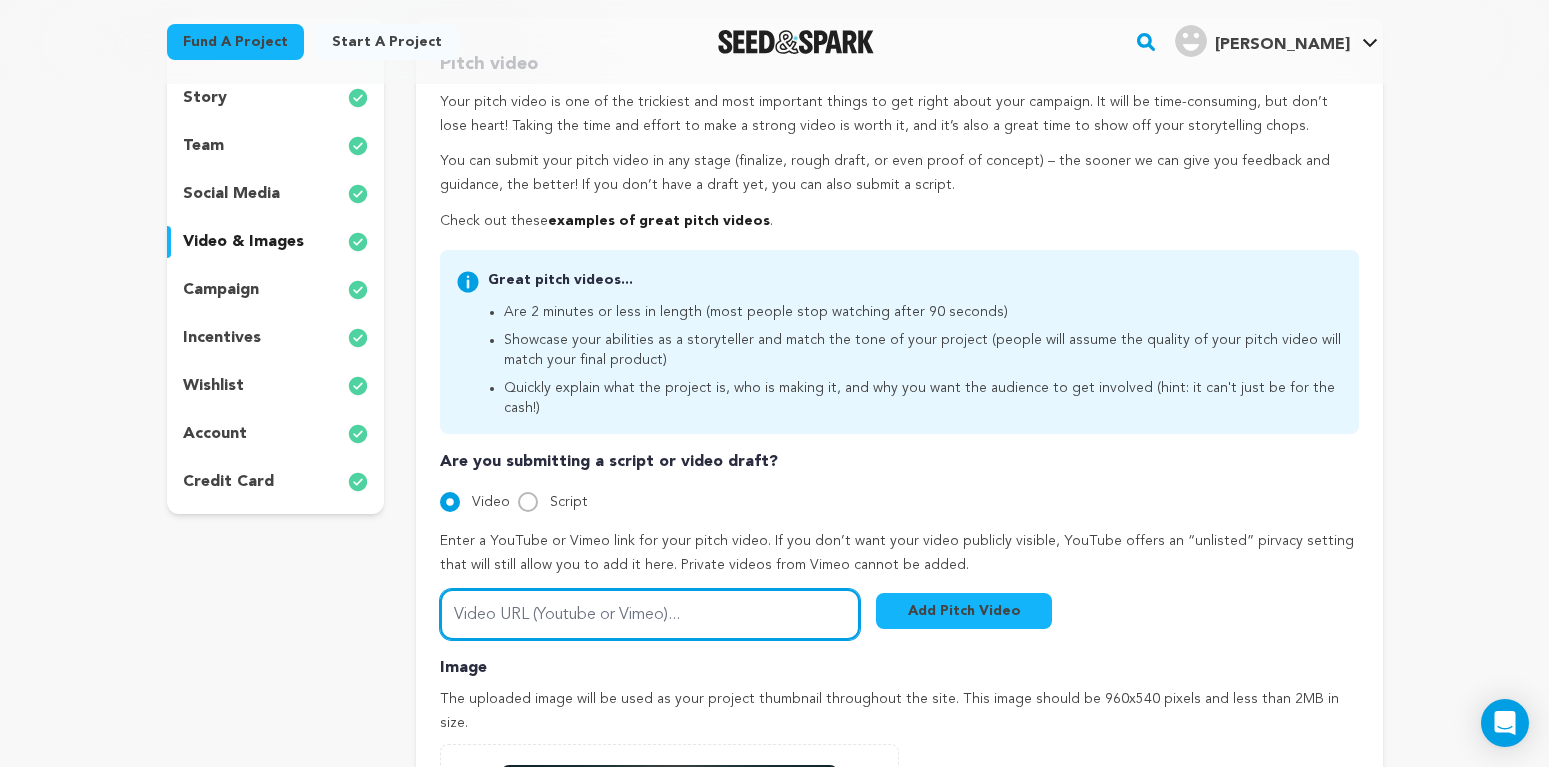paste on "https://vimeo.com/1101225845?share=copy#t=0" 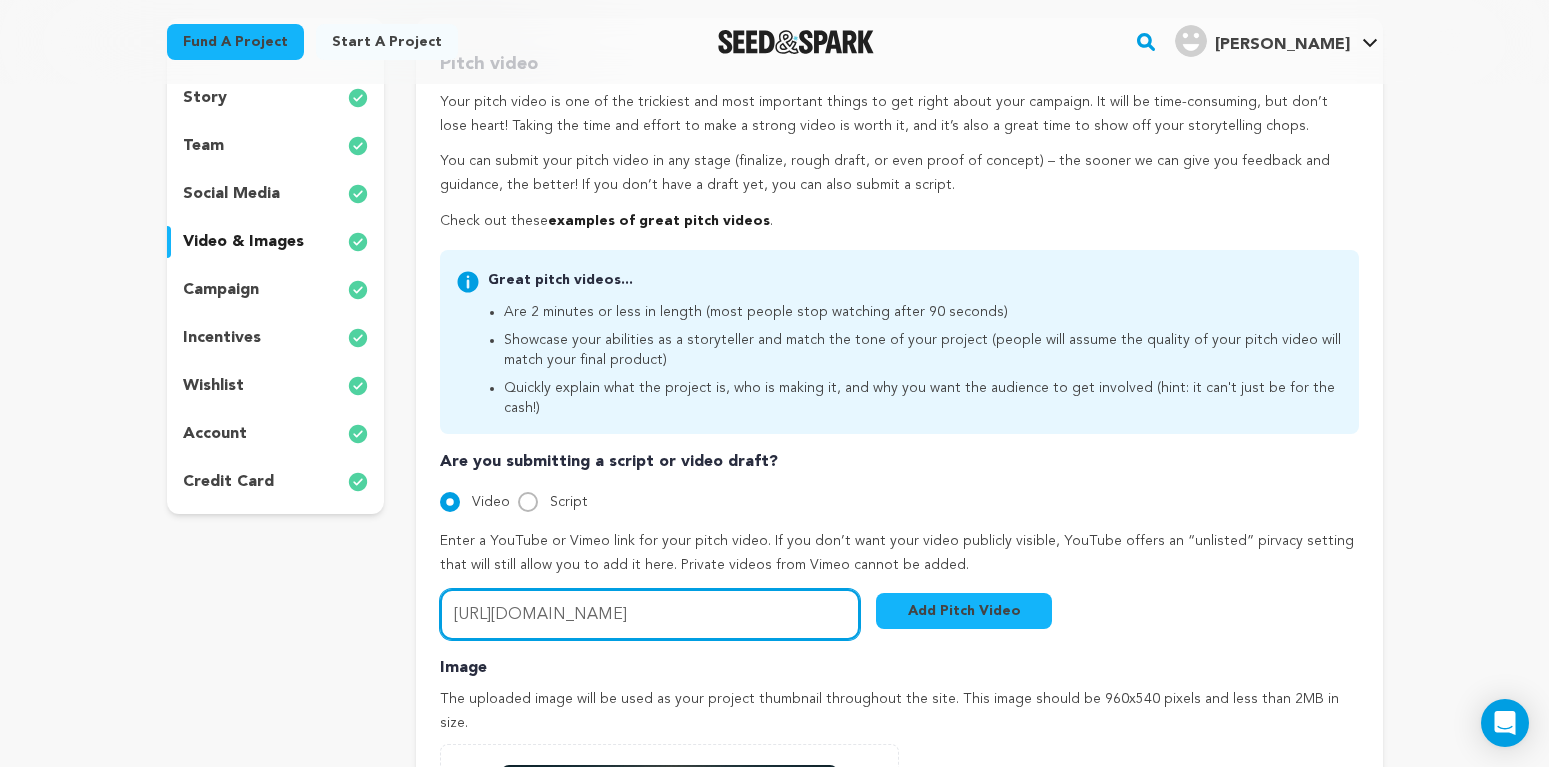 type on "https://vimeo.com/1101225845?share=copy#t=0" 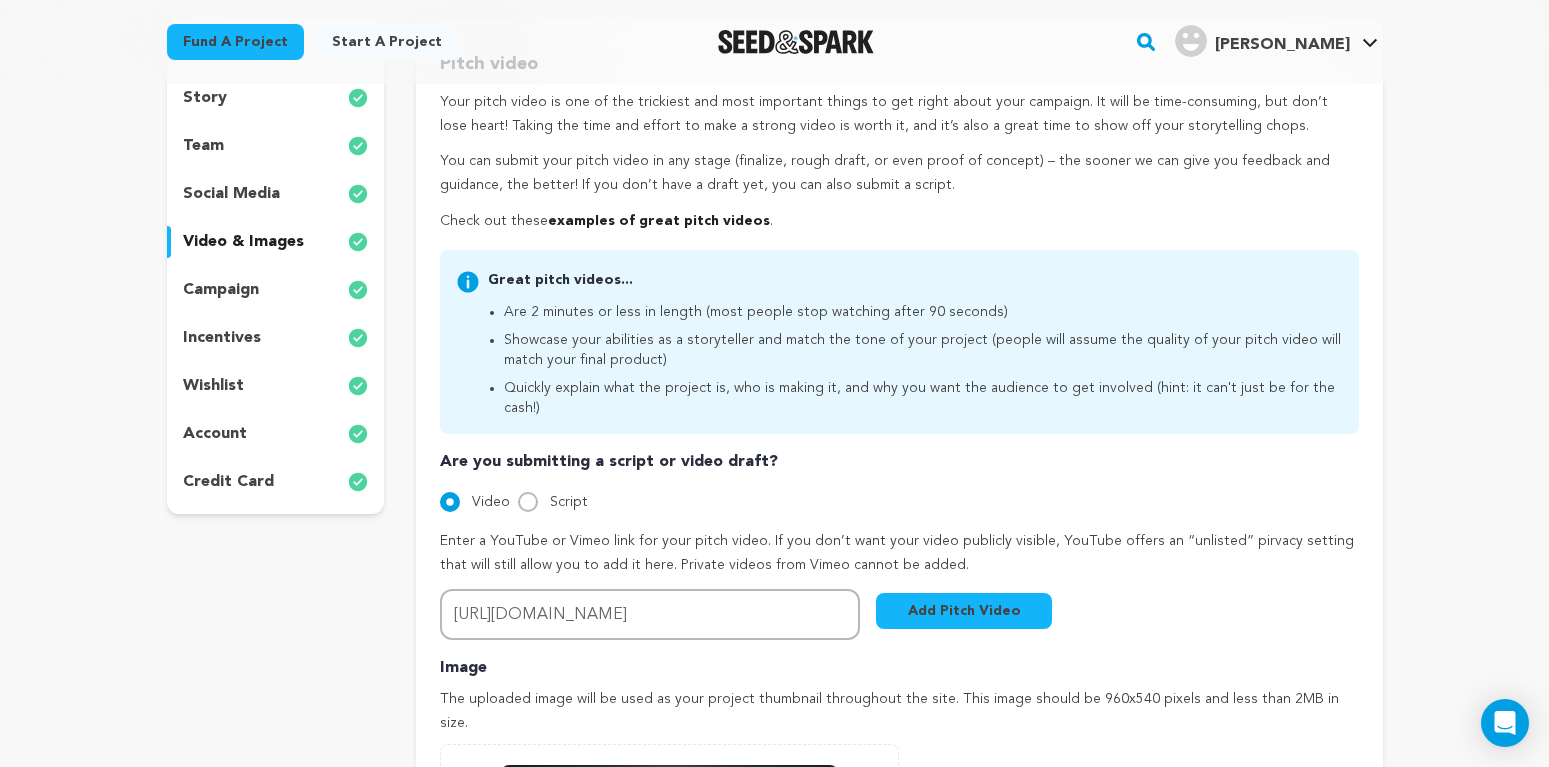 click on "Add Pitch Video" at bounding box center [964, 611] 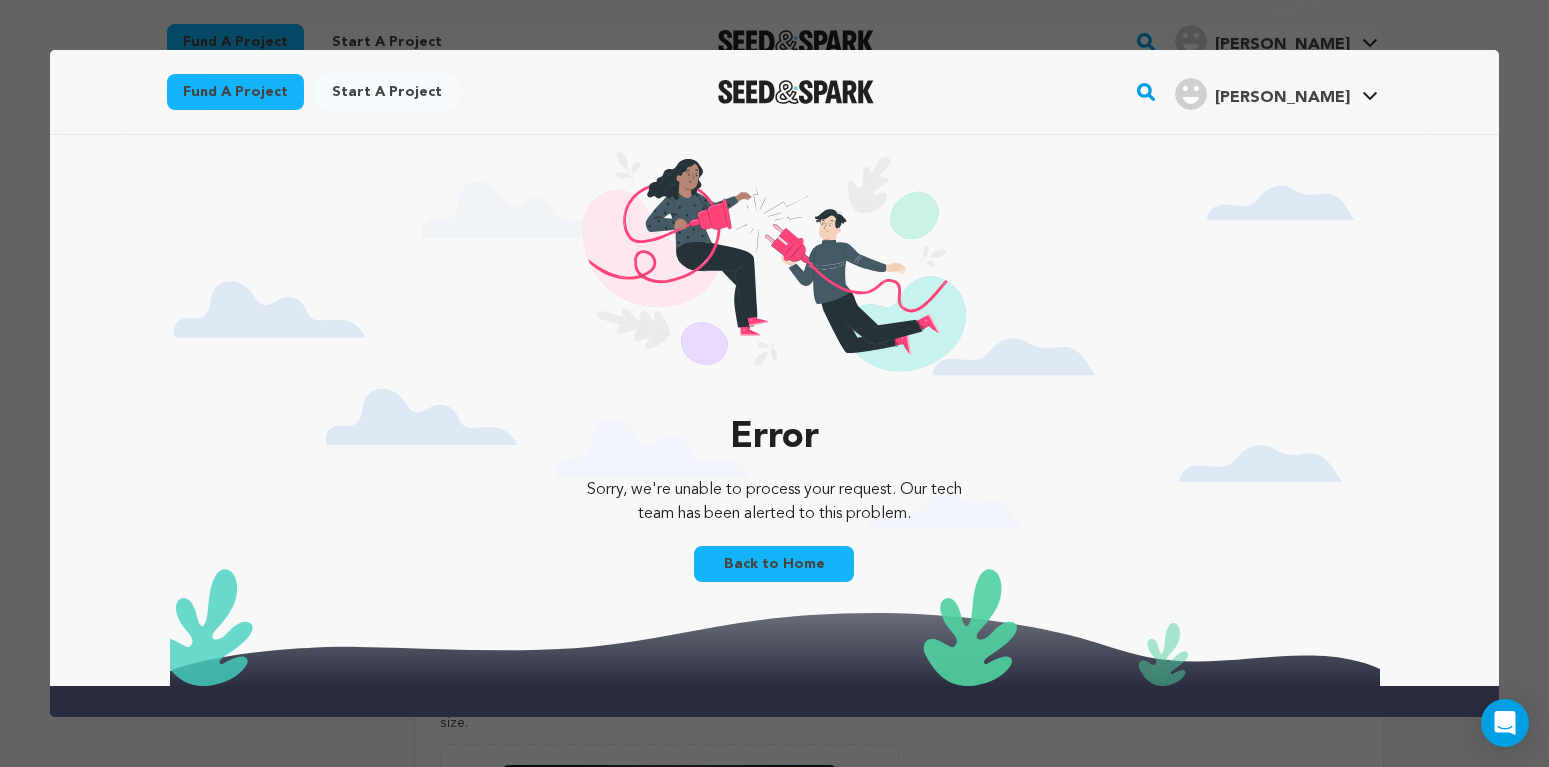 scroll, scrollTop: 0, scrollLeft: 0, axis: both 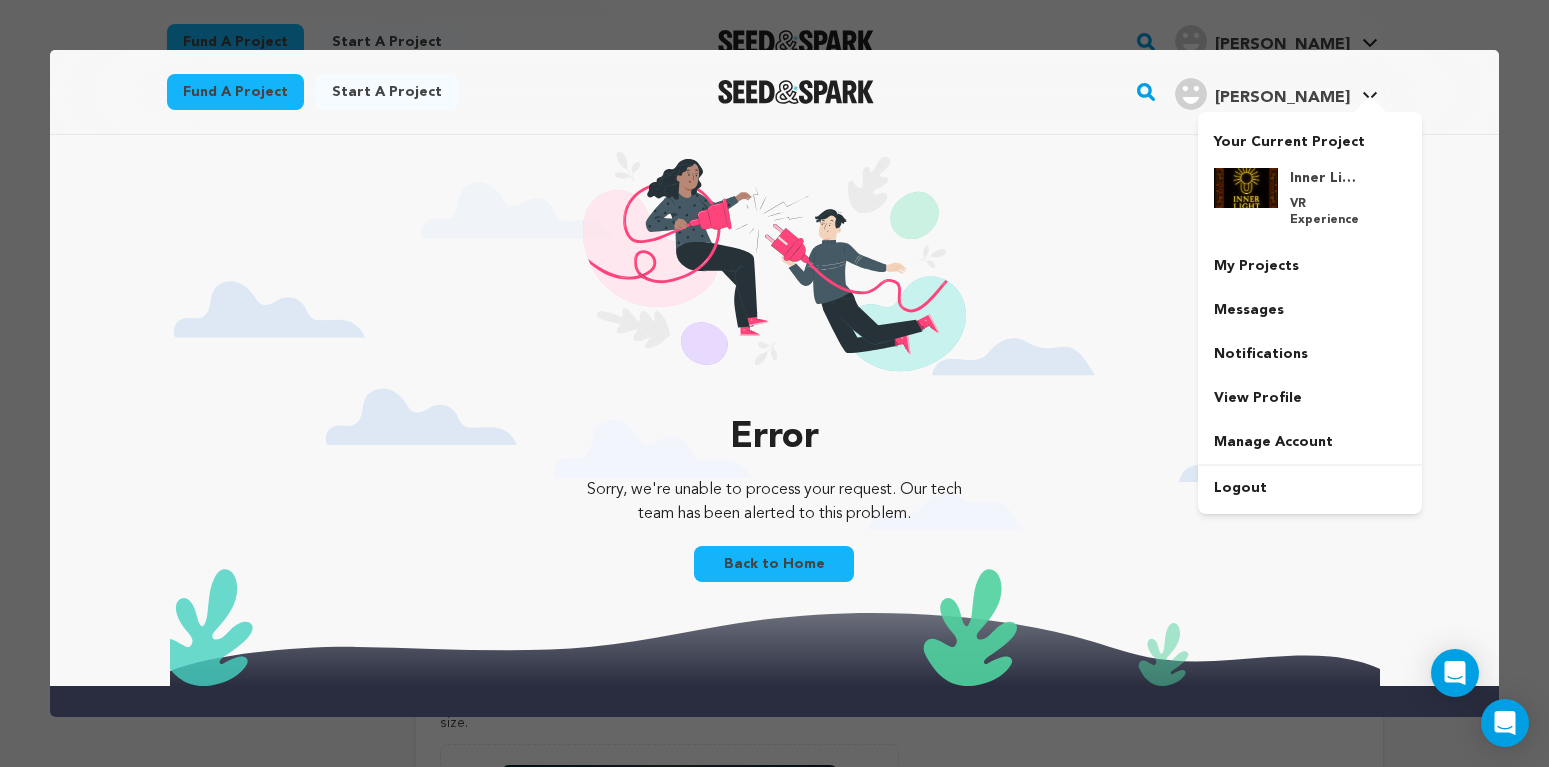 click at bounding box center [1370, 106] 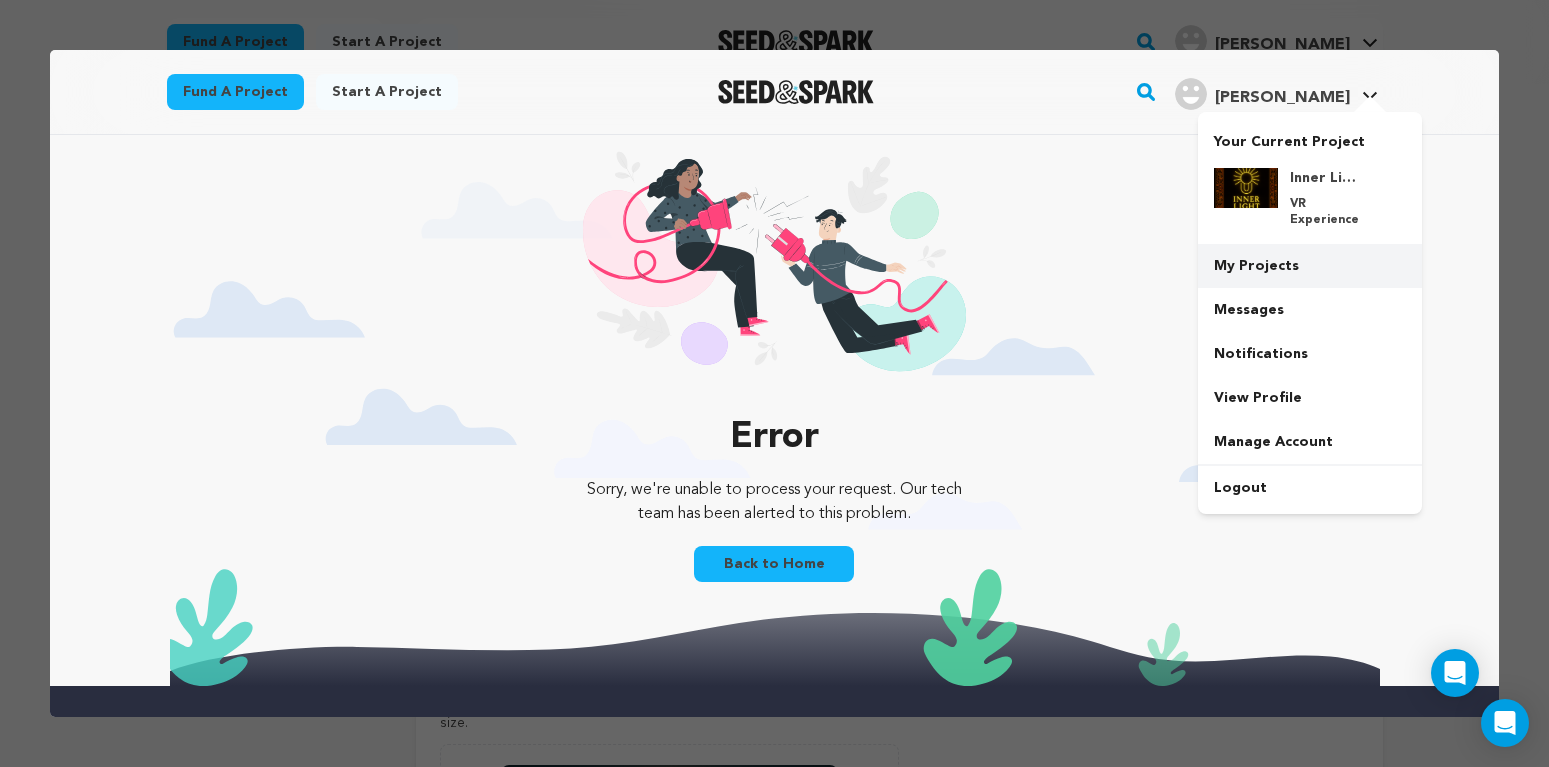 click on "My Projects" at bounding box center (1310, 266) 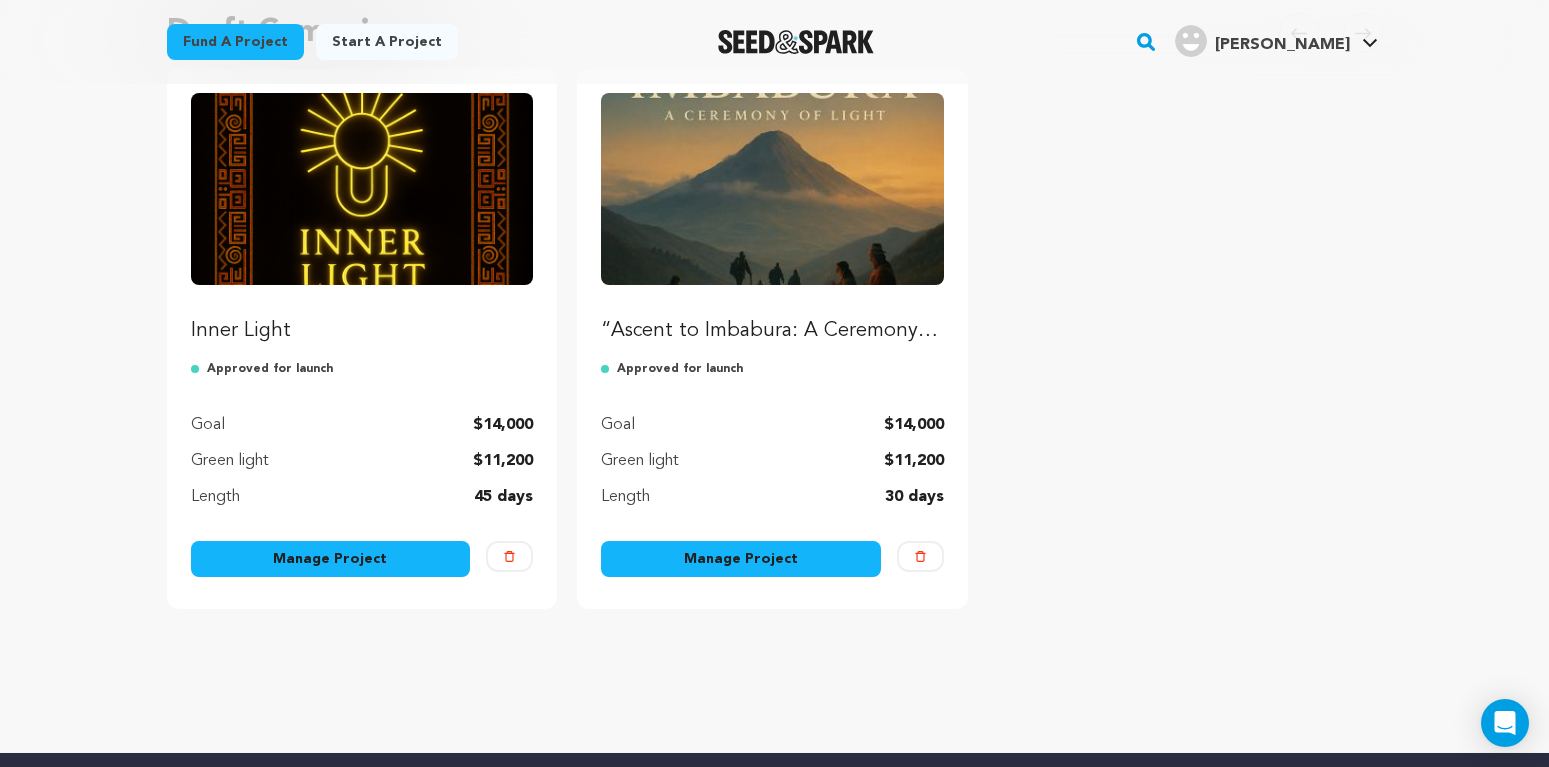 scroll, scrollTop: 306, scrollLeft: 0, axis: vertical 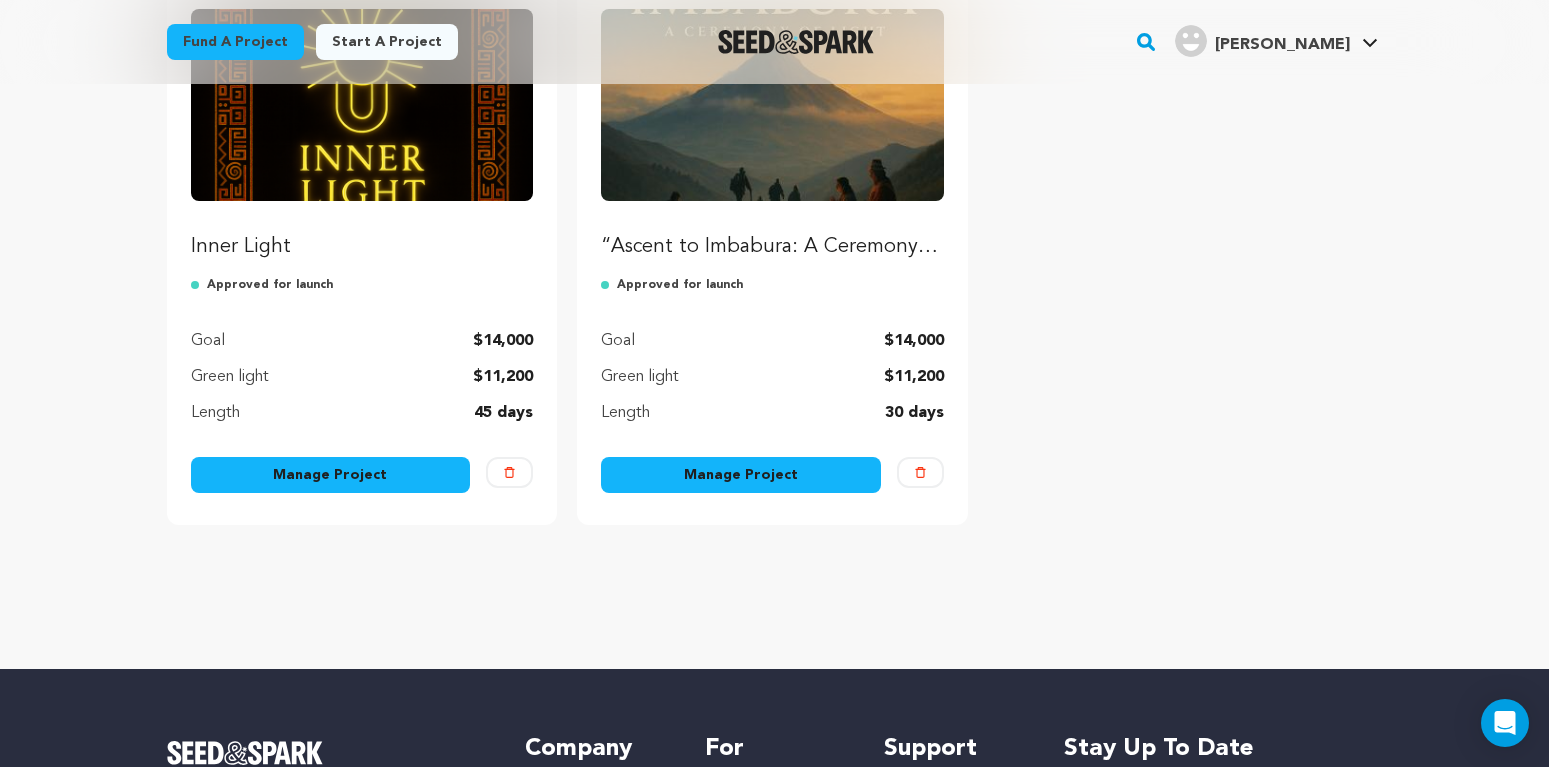 click on "Manage Project" at bounding box center [331, 475] 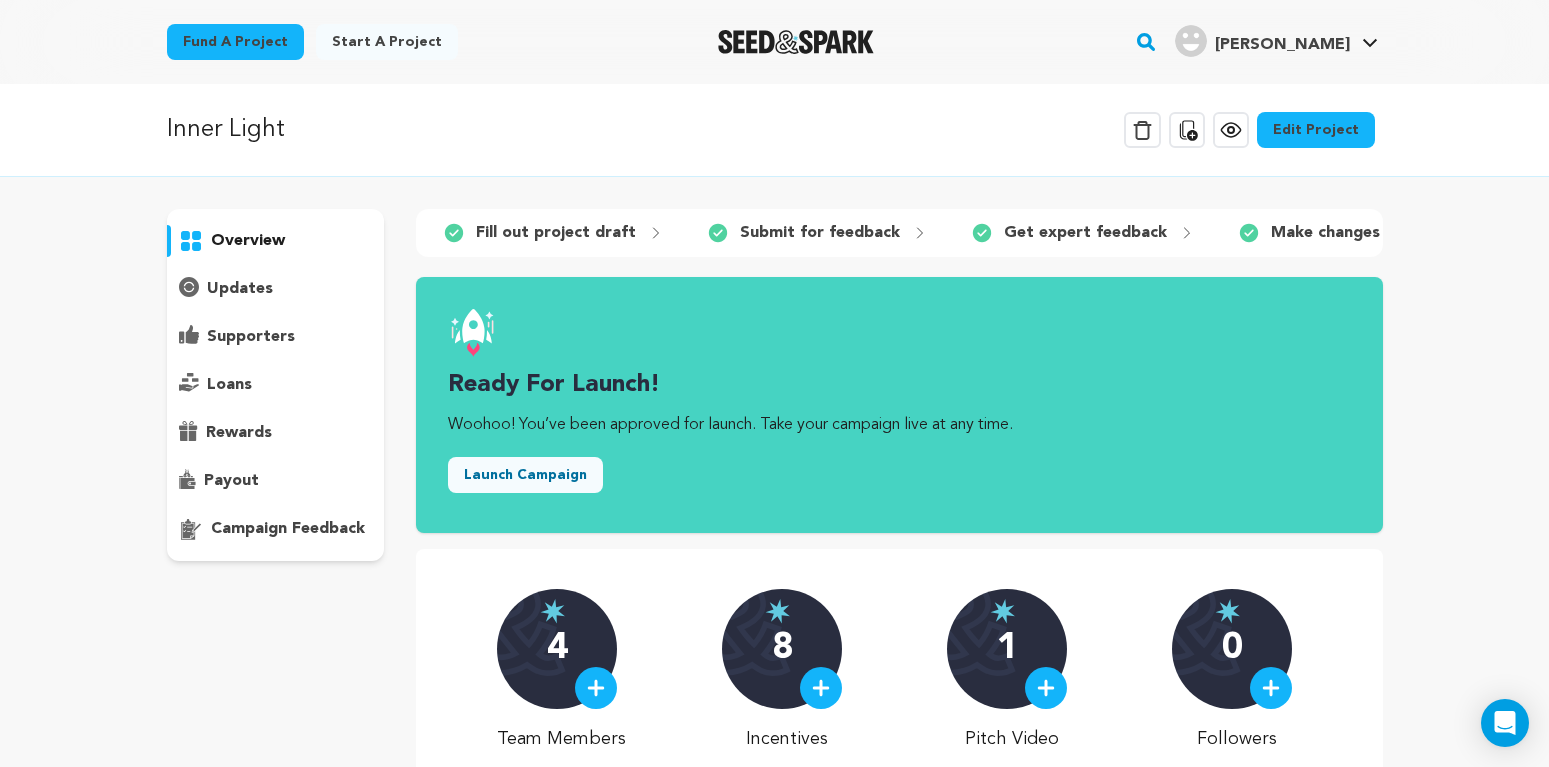 scroll, scrollTop: 0, scrollLeft: 0, axis: both 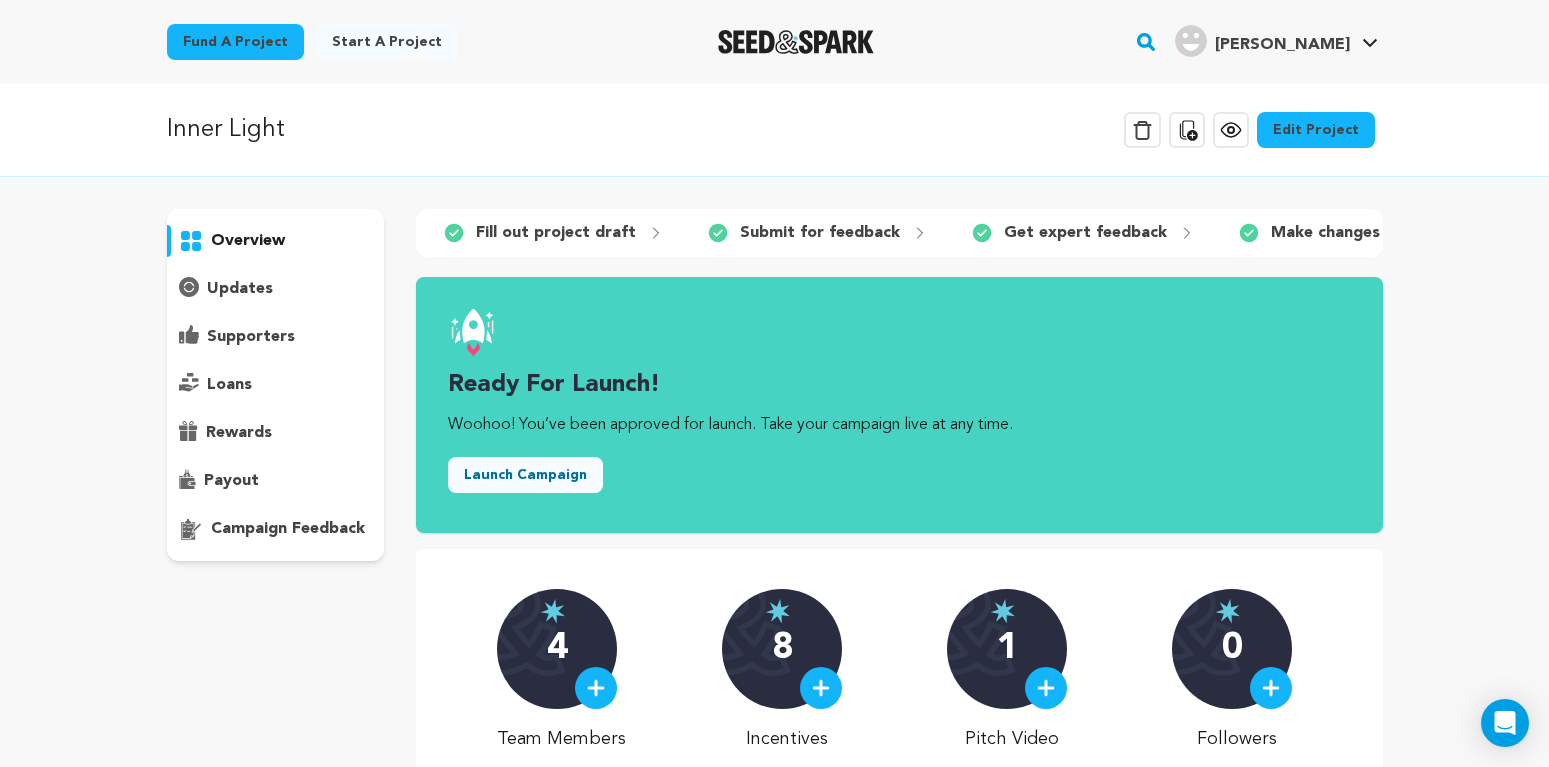 click on "Launch Campaign" at bounding box center [525, 475] 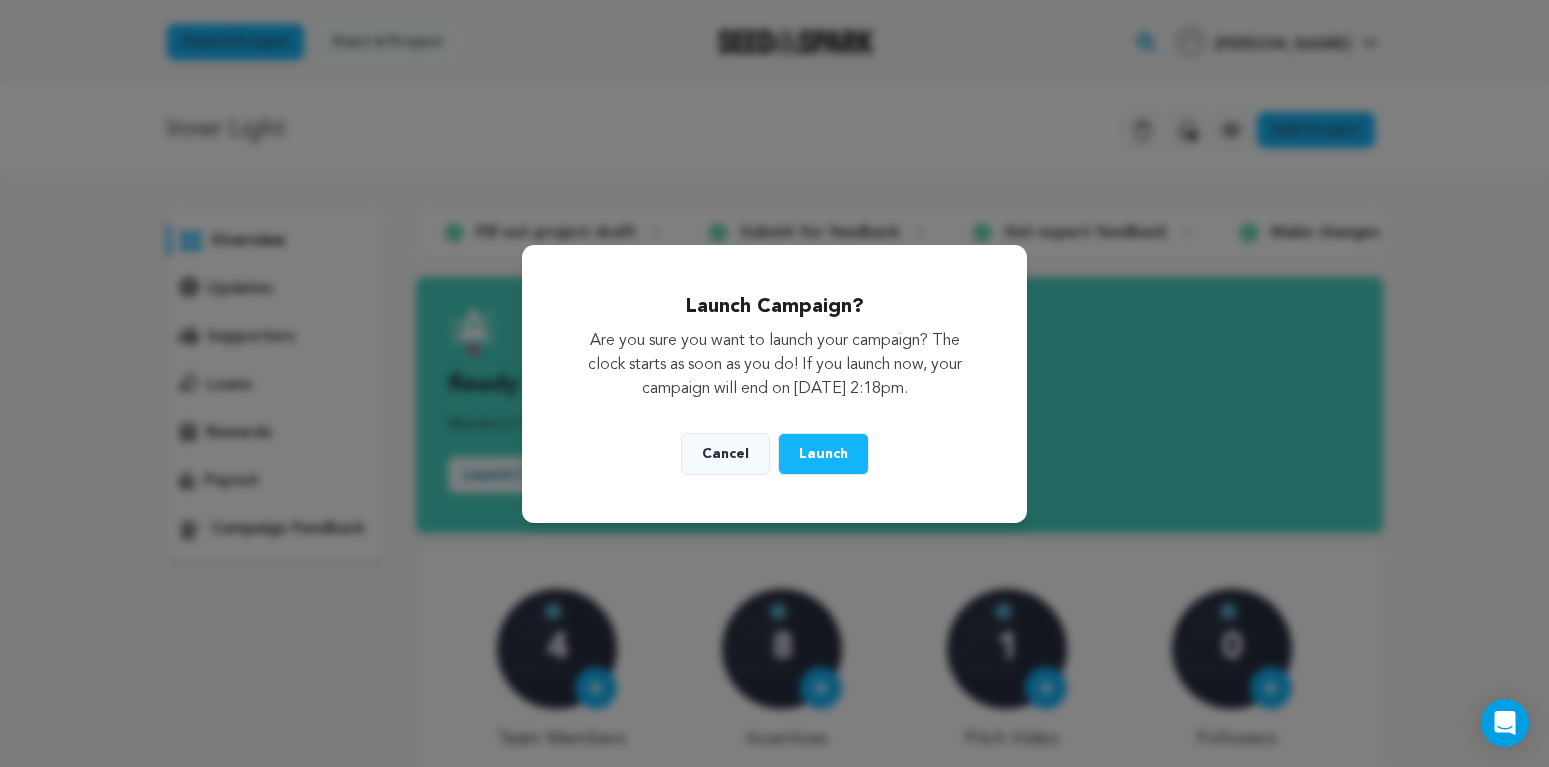 click on "Launch" at bounding box center (823, 454) 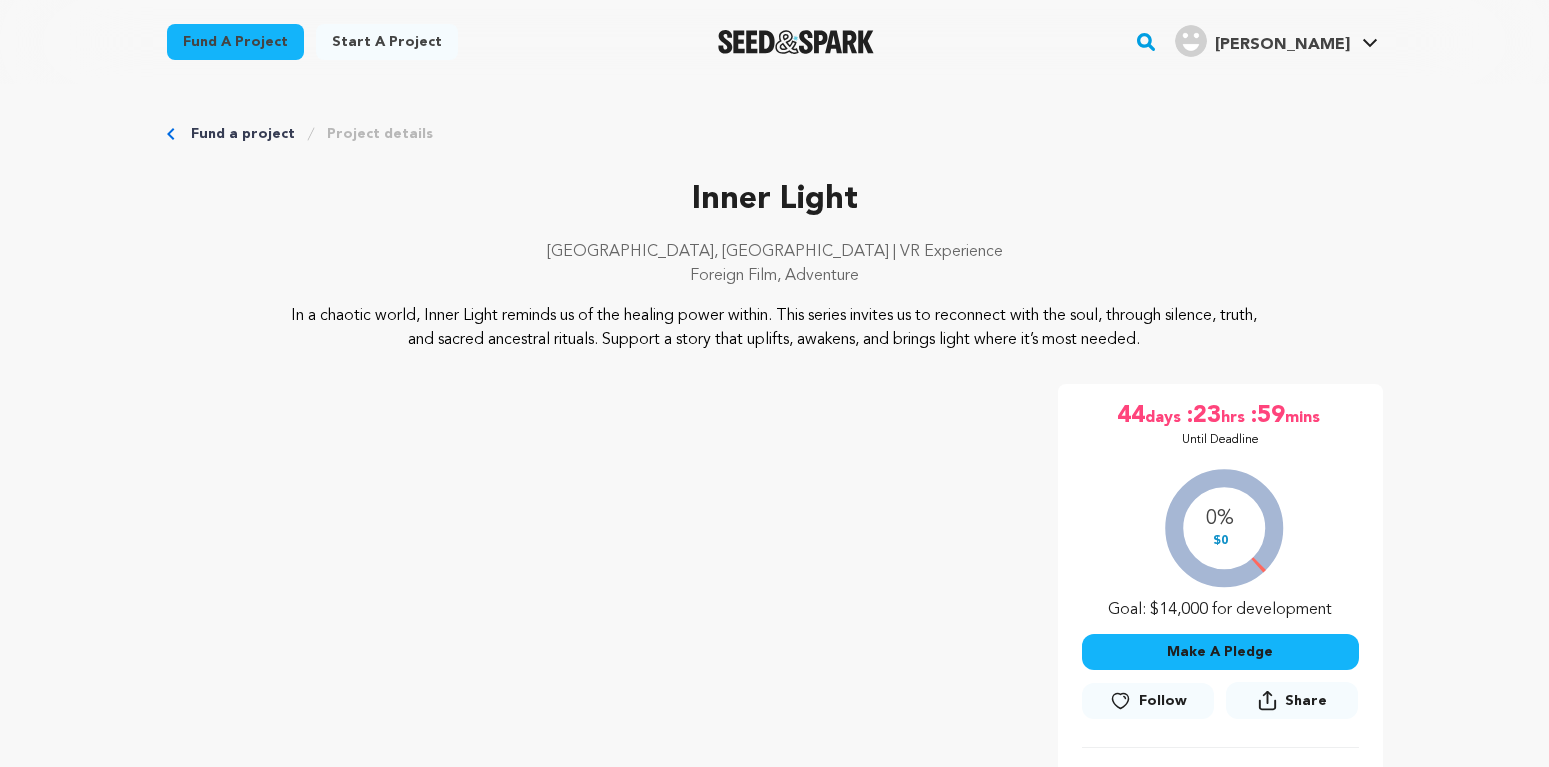 scroll, scrollTop: 0, scrollLeft: 0, axis: both 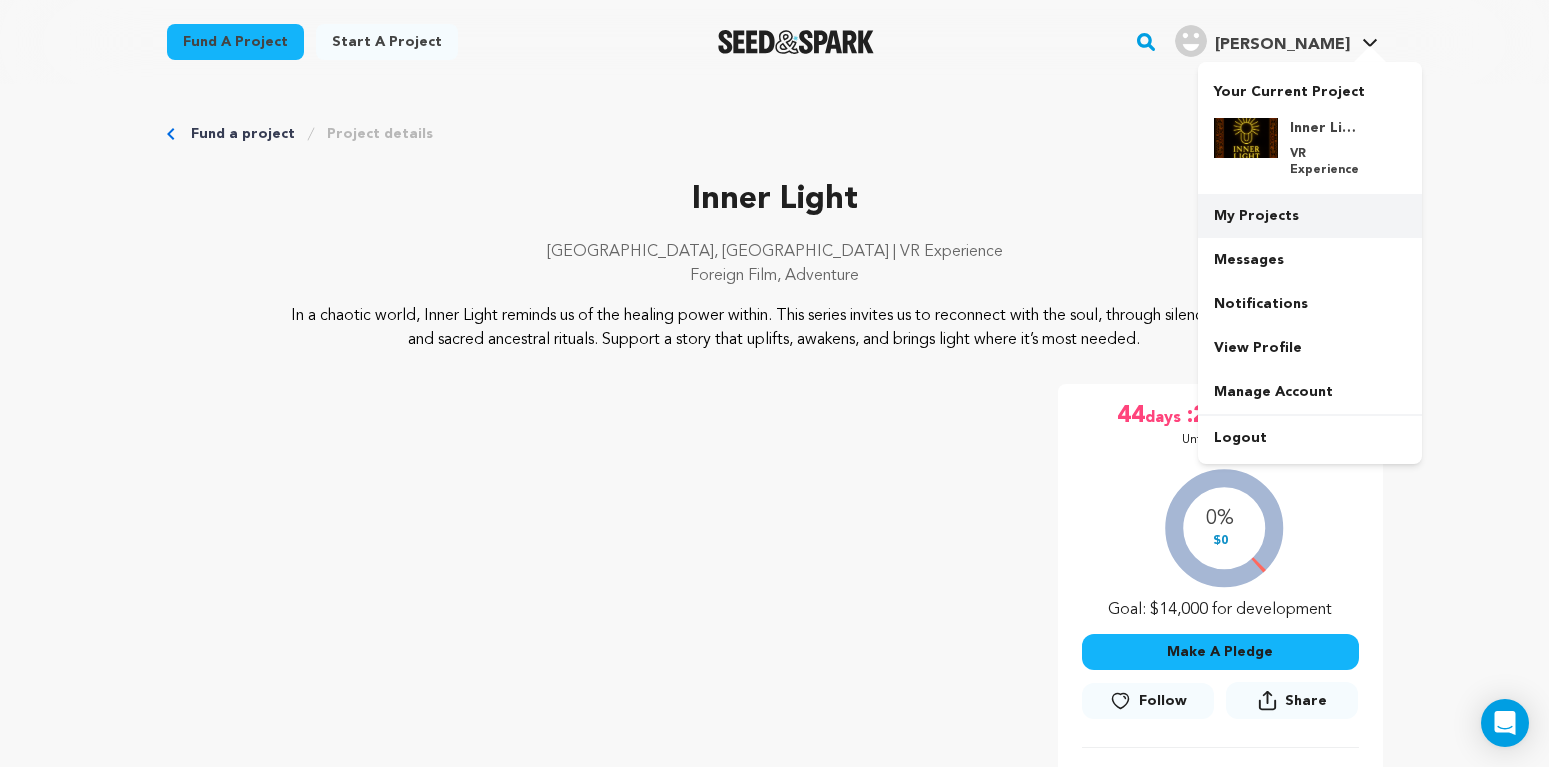 click on "My Projects" at bounding box center [1310, 216] 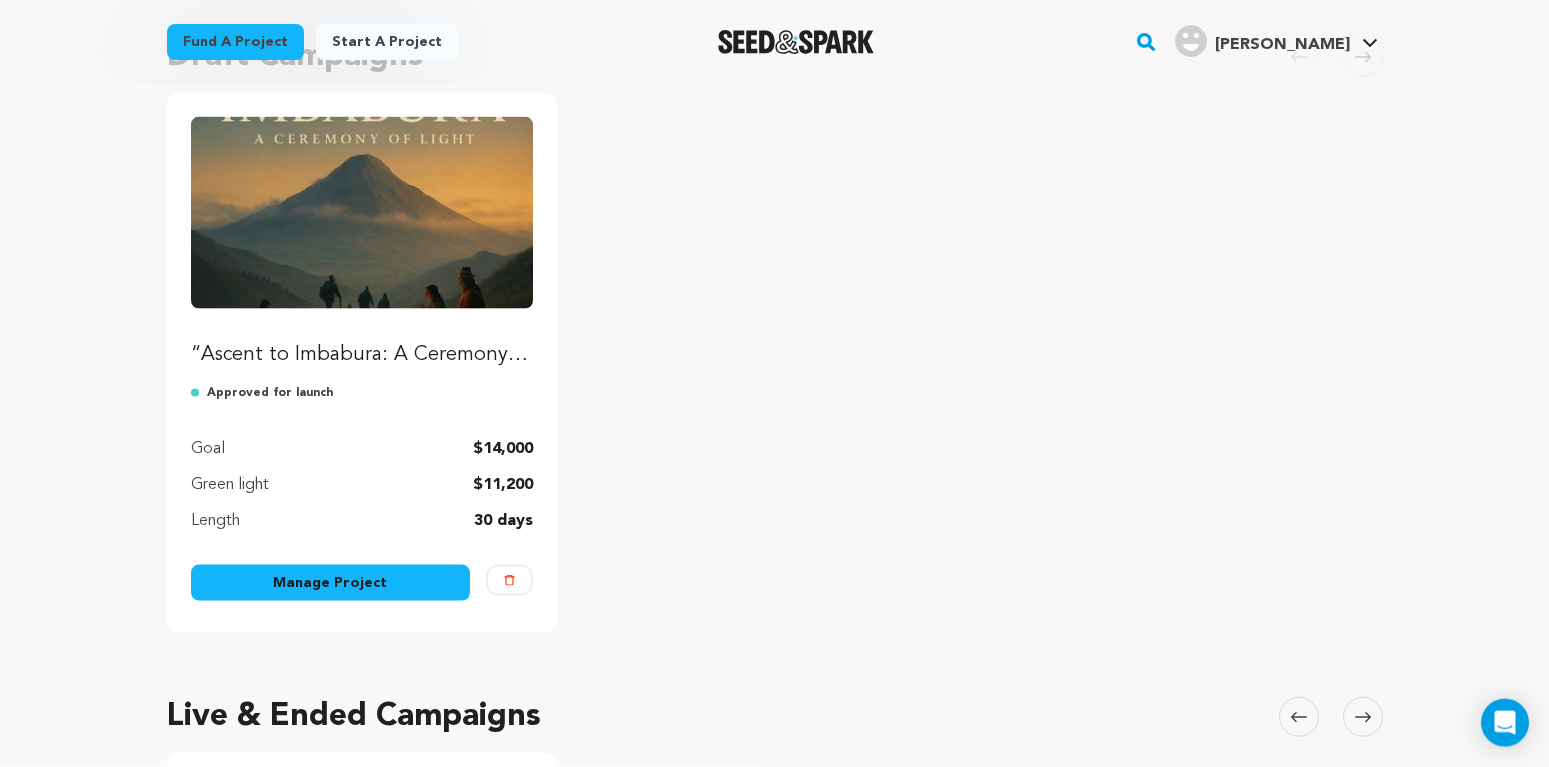scroll, scrollTop: 204, scrollLeft: 0, axis: vertical 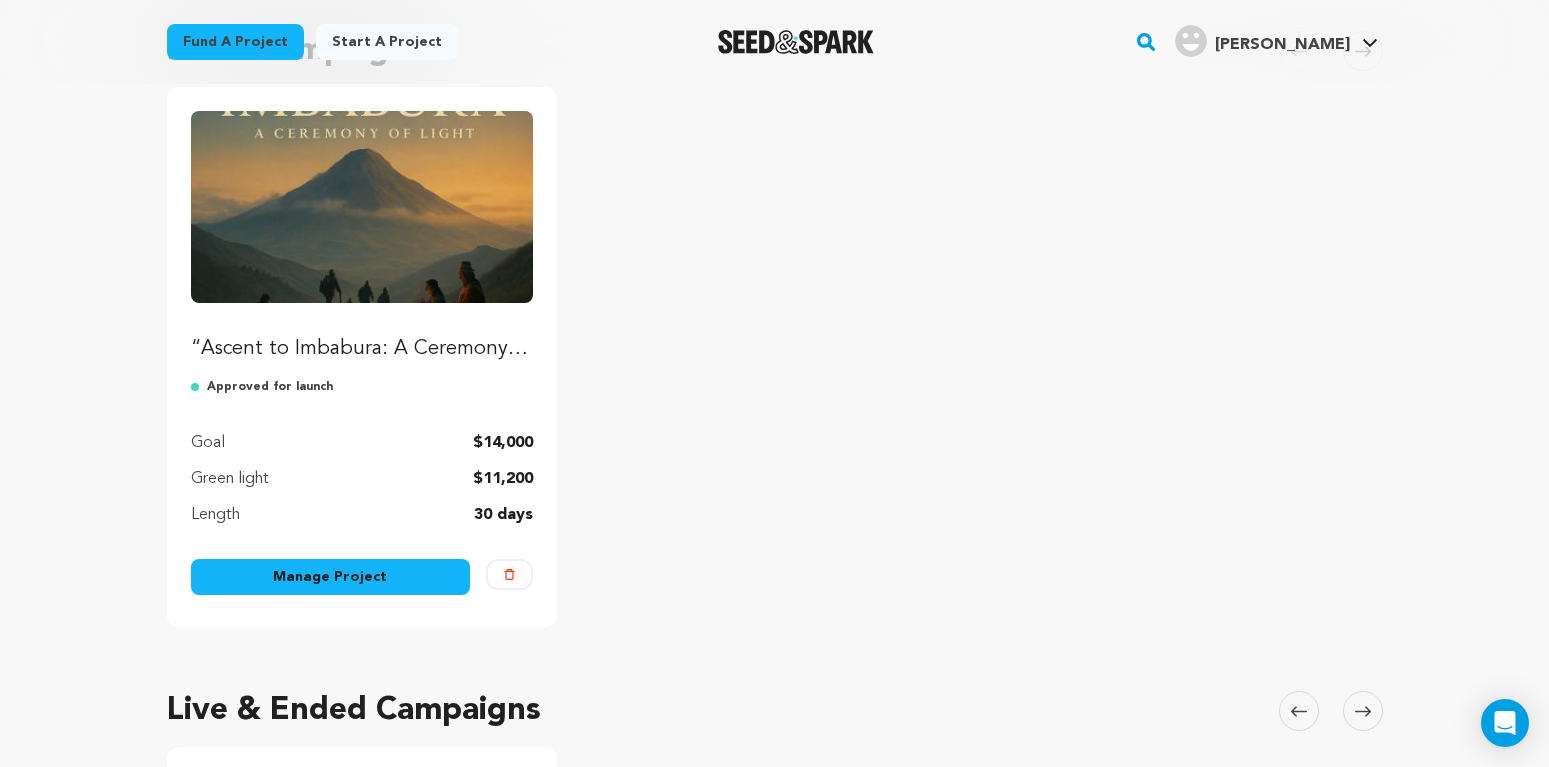 click on "Manage Project" at bounding box center (331, 577) 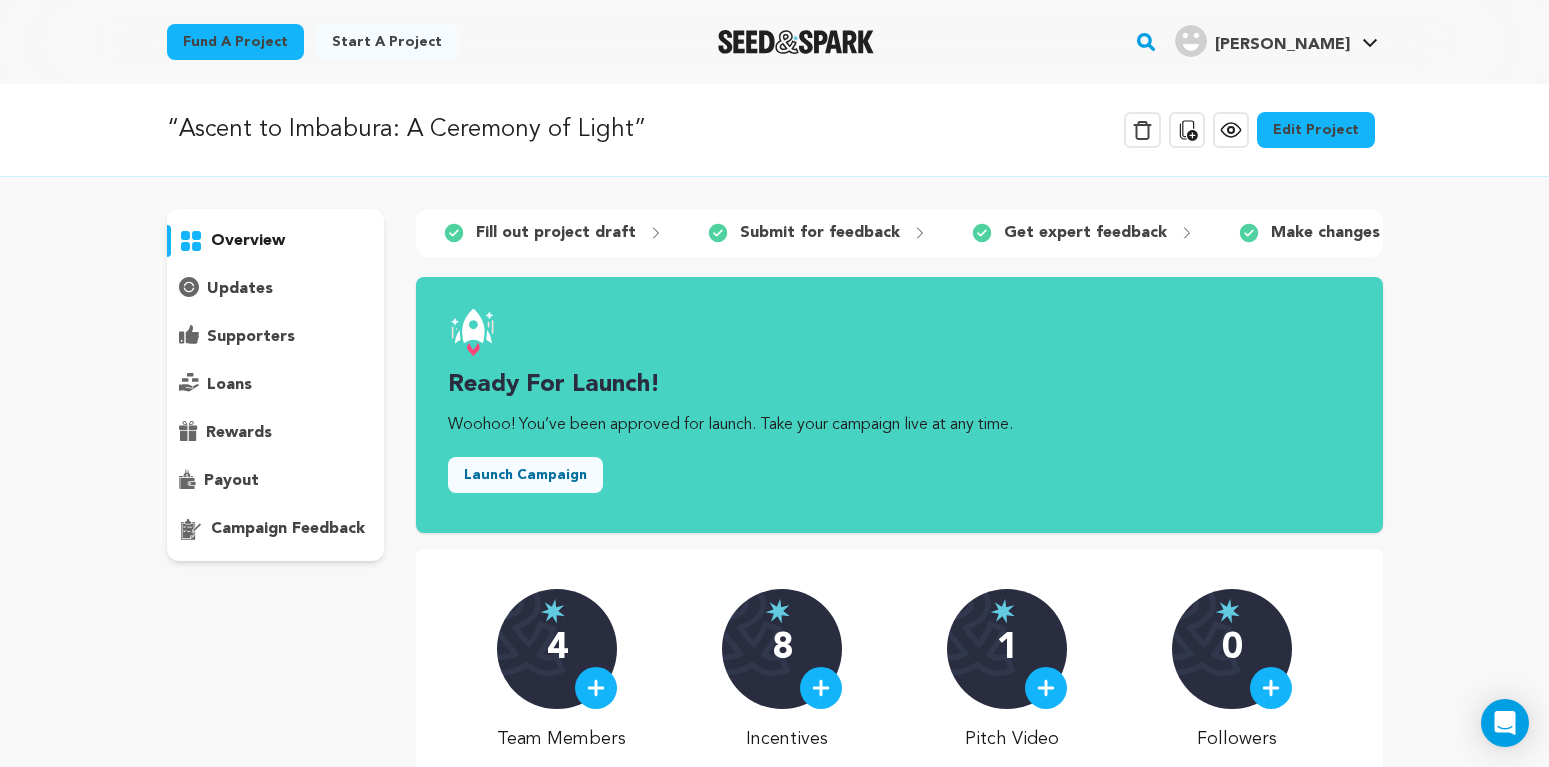 scroll, scrollTop: 0, scrollLeft: 0, axis: both 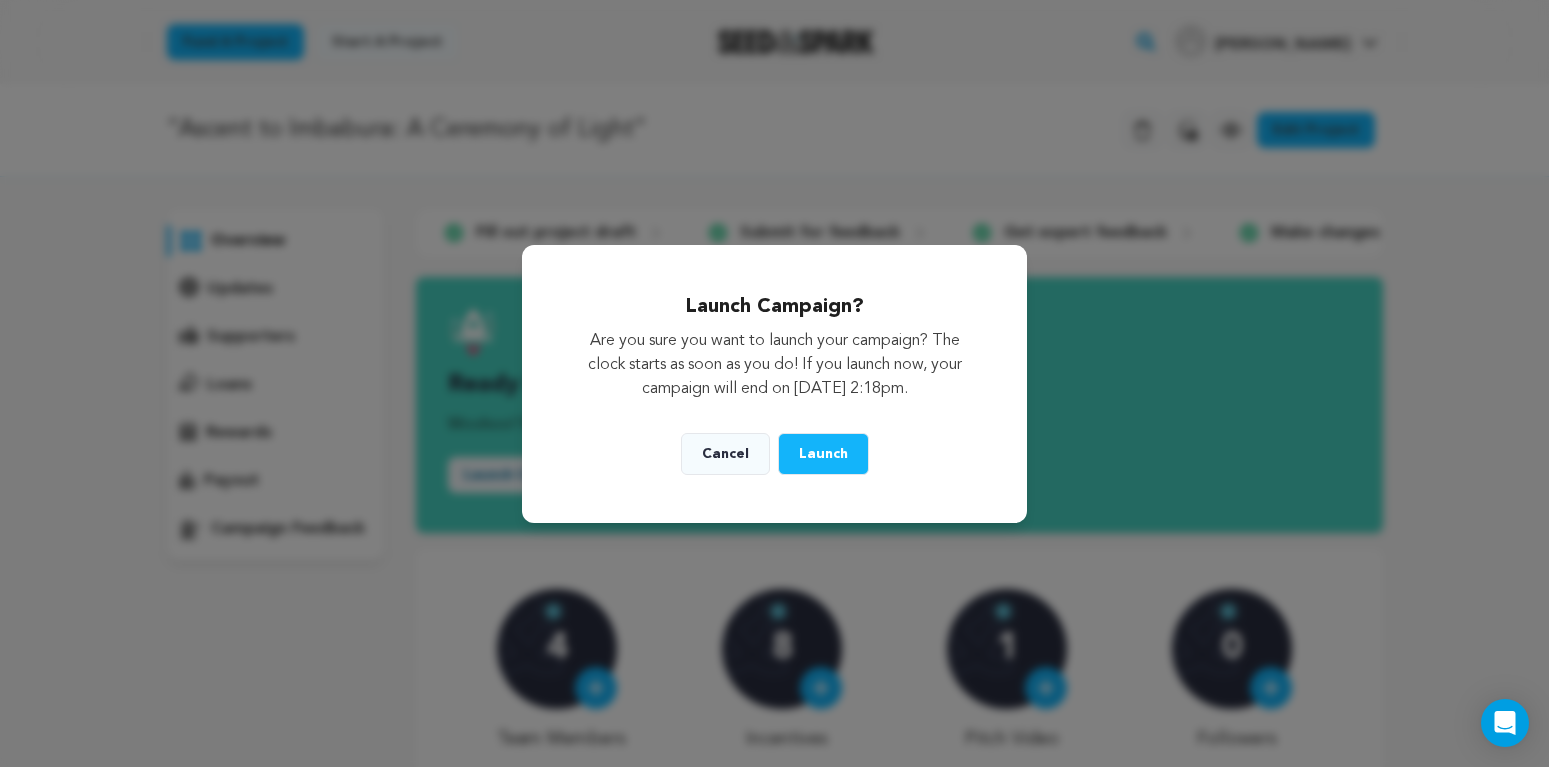 click on "Launch" at bounding box center [823, 454] 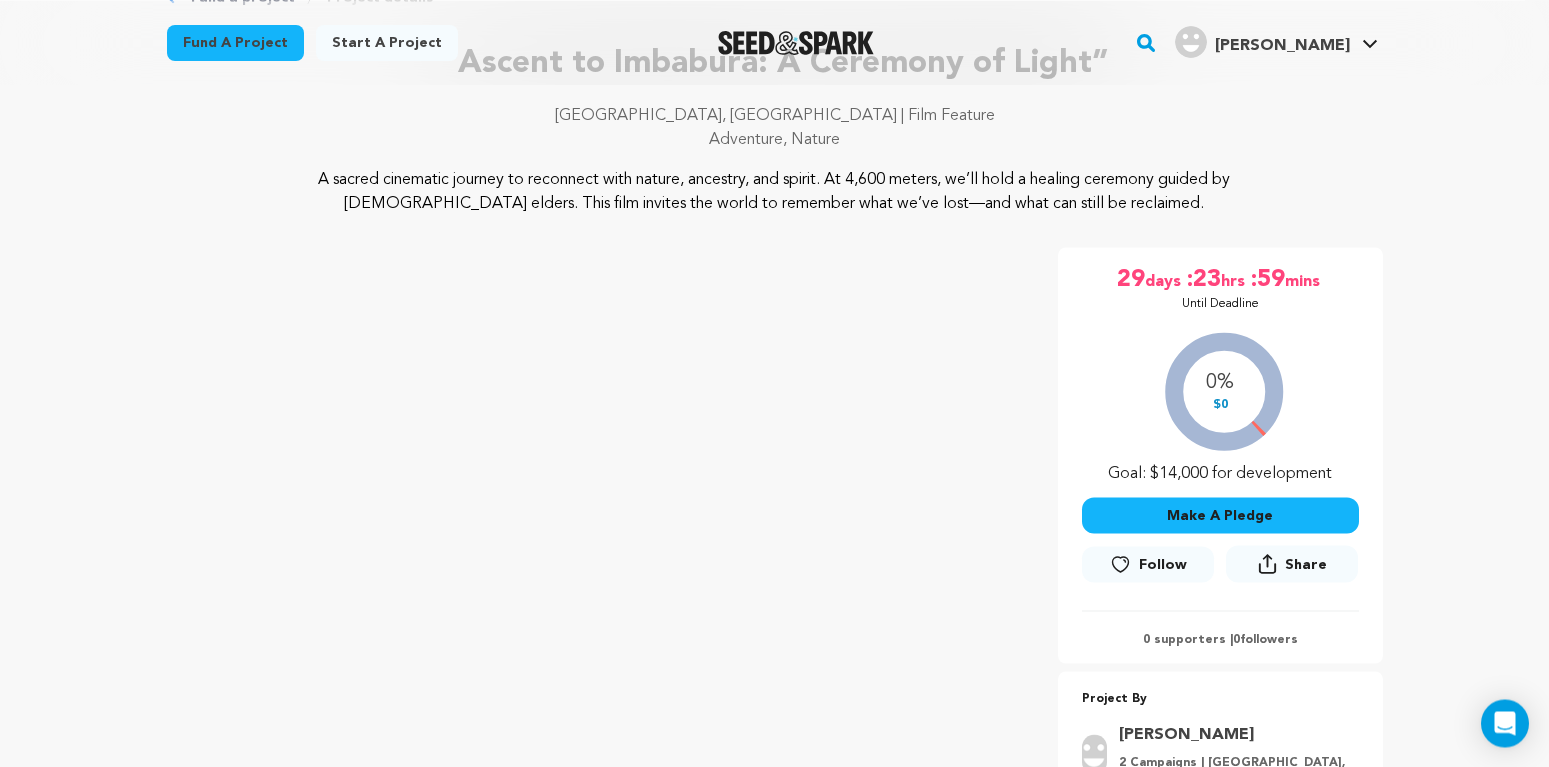 scroll, scrollTop: 204, scrollLeft: 0, axis: vertical 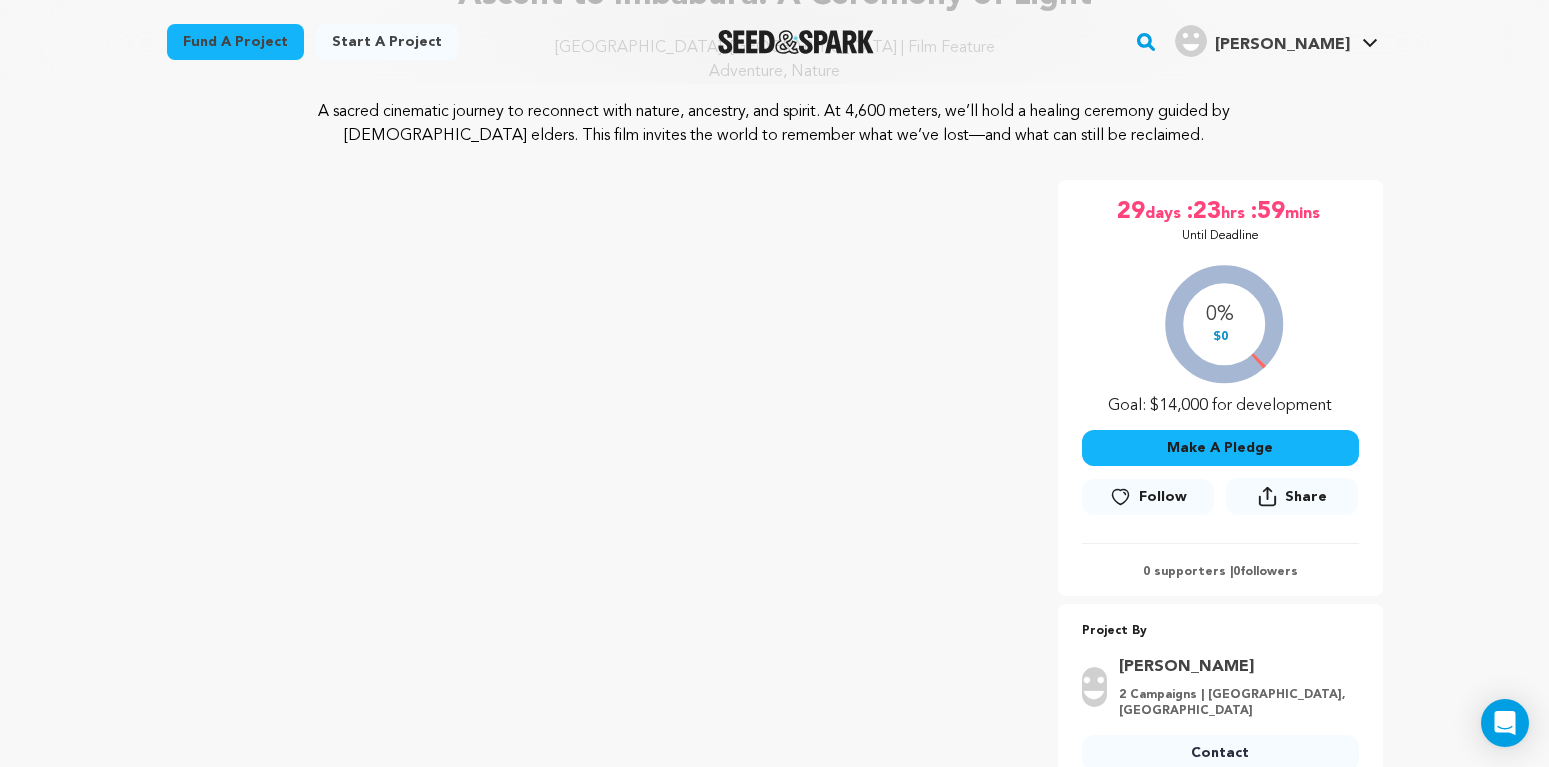 click on "Share" at bounding box center (1292, 496) 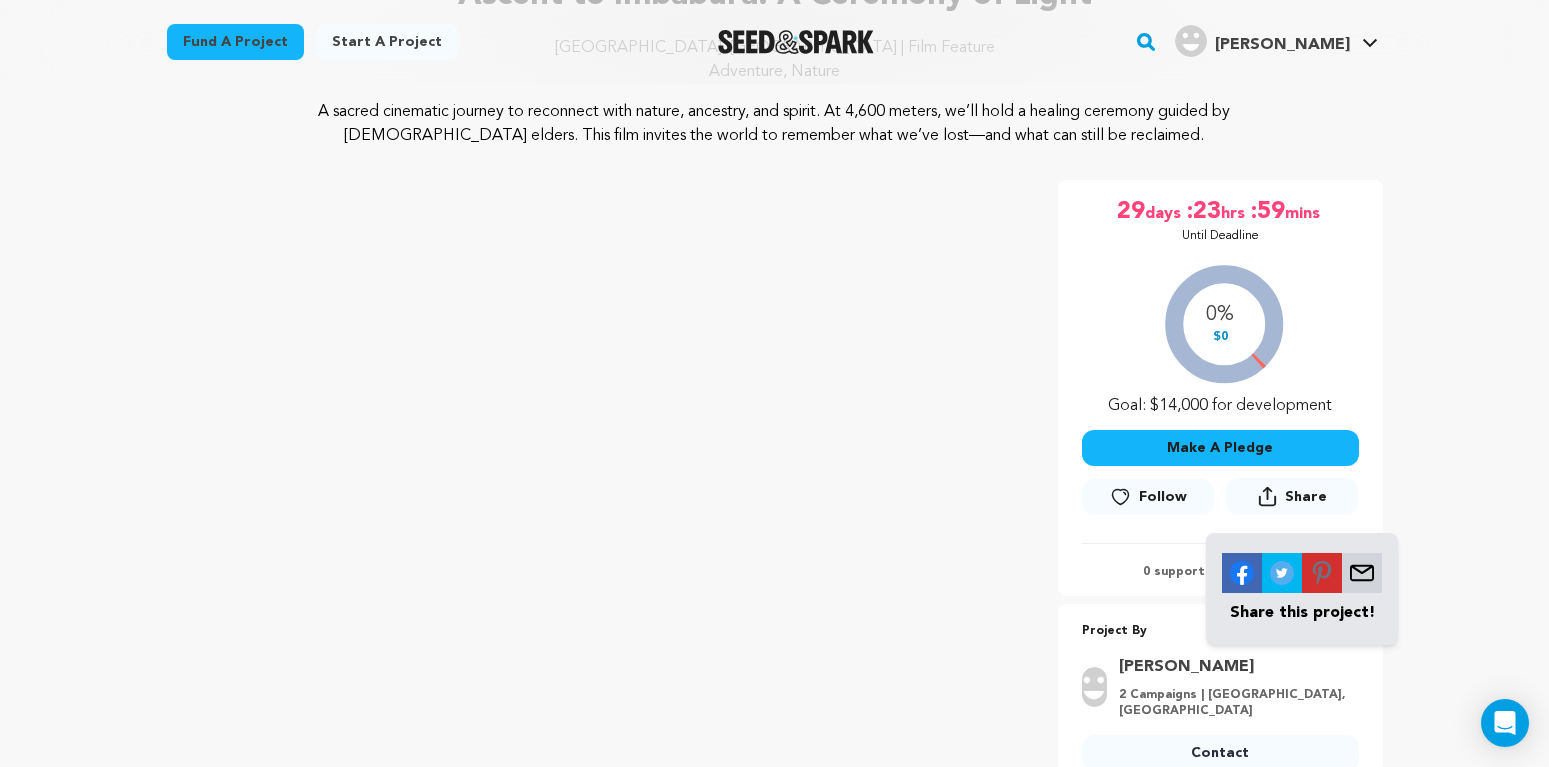click at bounding box center (1362, 573) 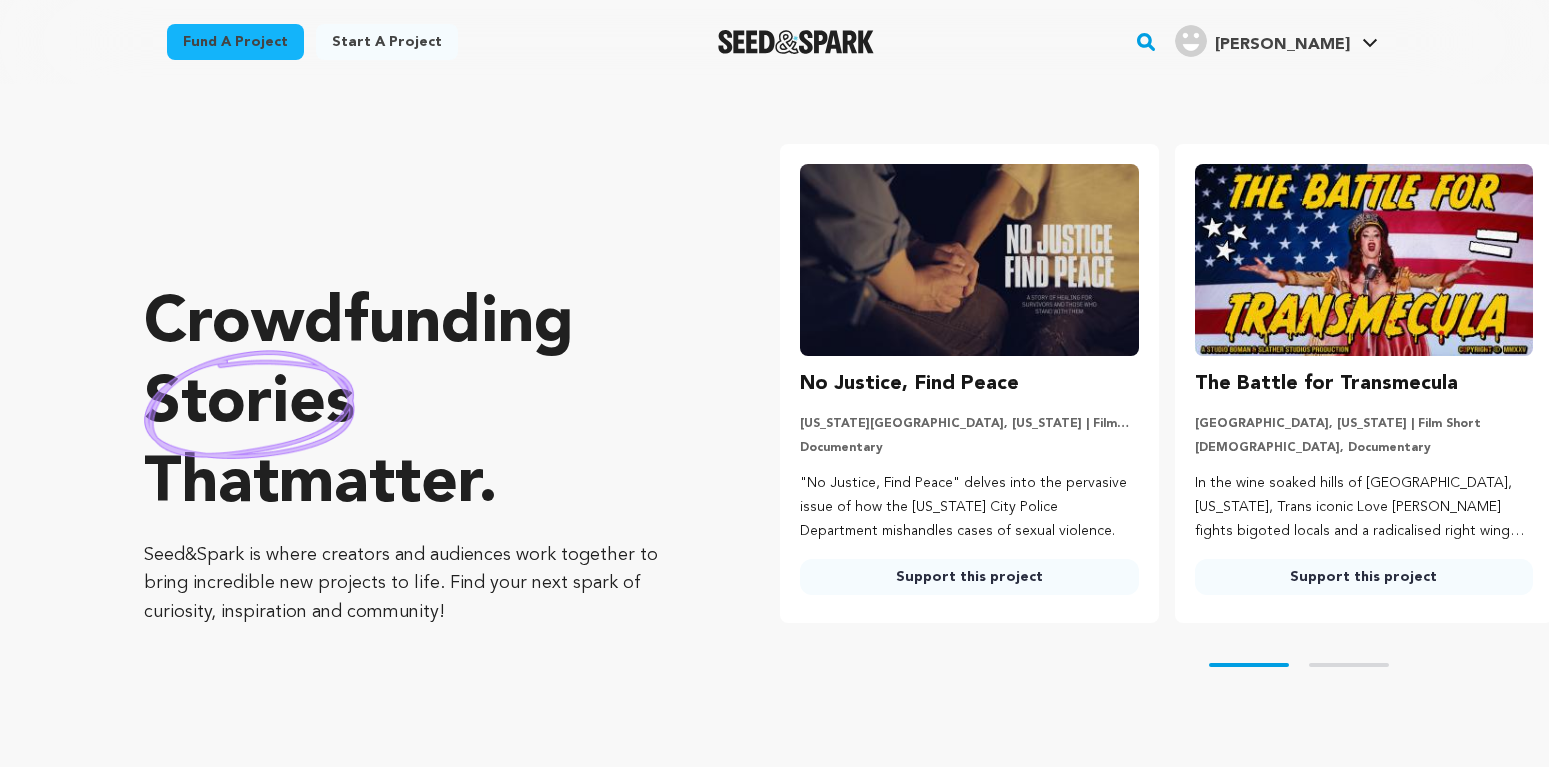 scroll, scrollTop: 0, scrollLeft: 0, axis: both 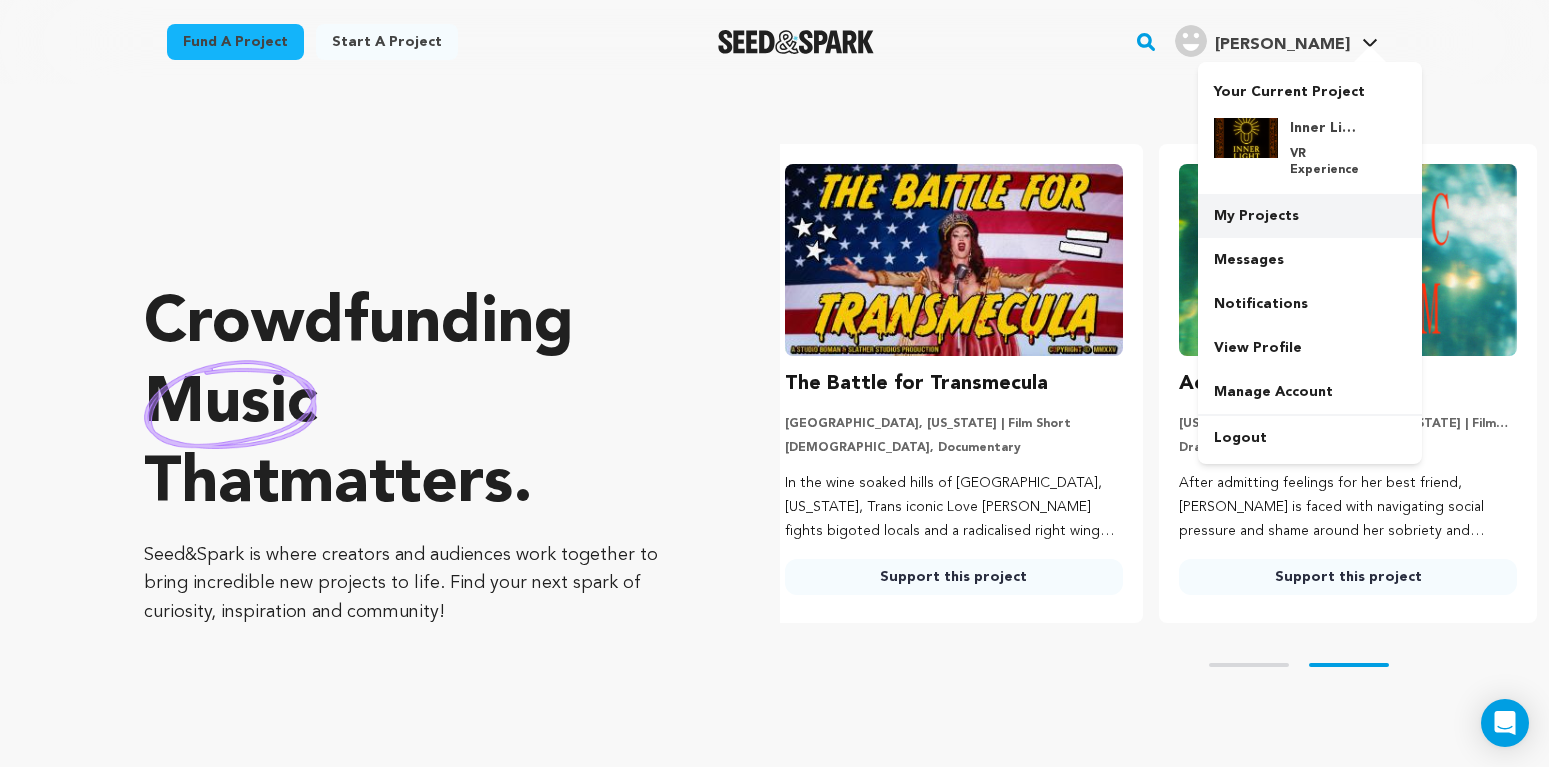click on "My Projects" at bounding box center (1310, 216) 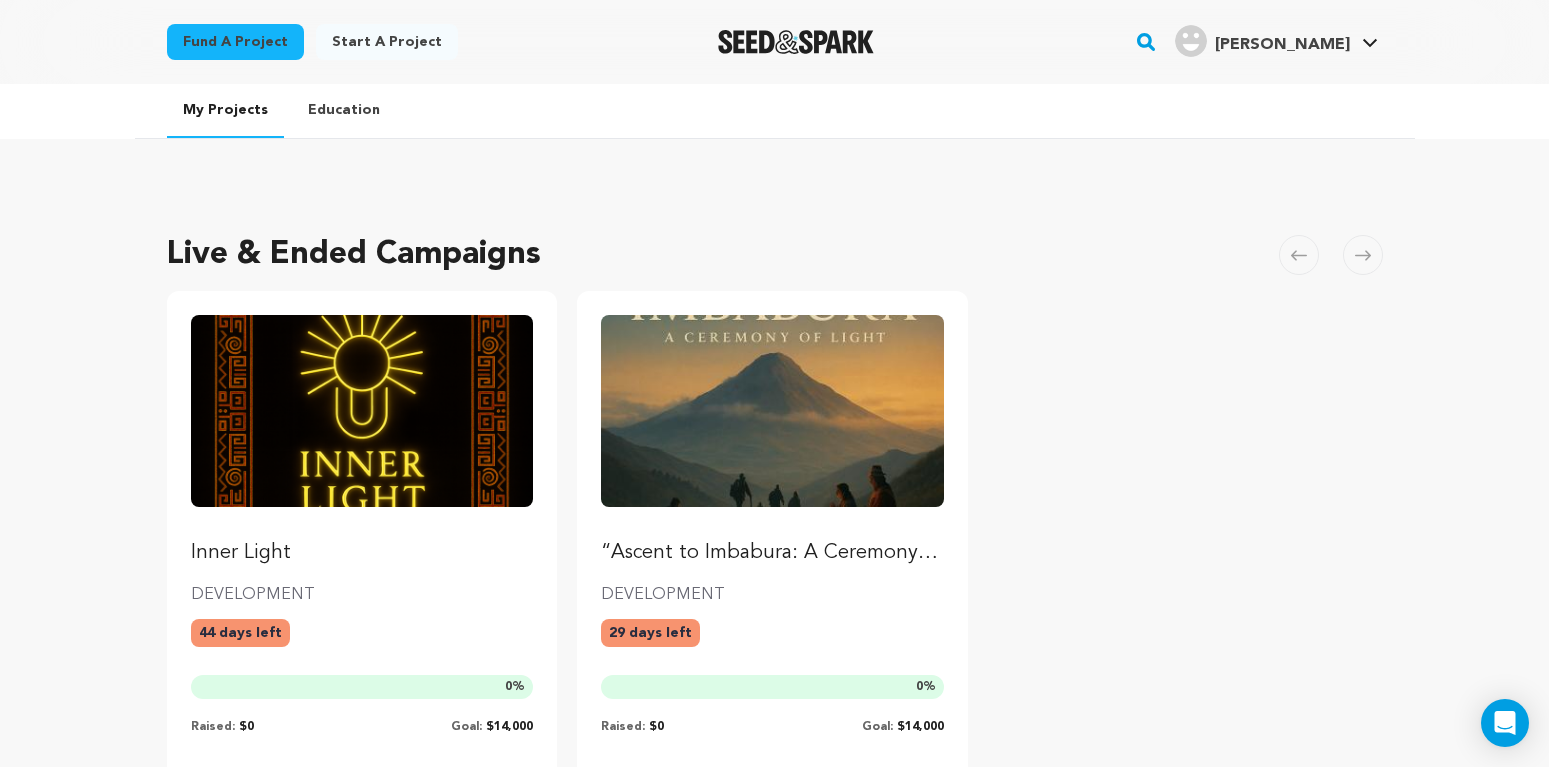 scroll, scrollTop: 0, scrollLeft: 0, axis: both 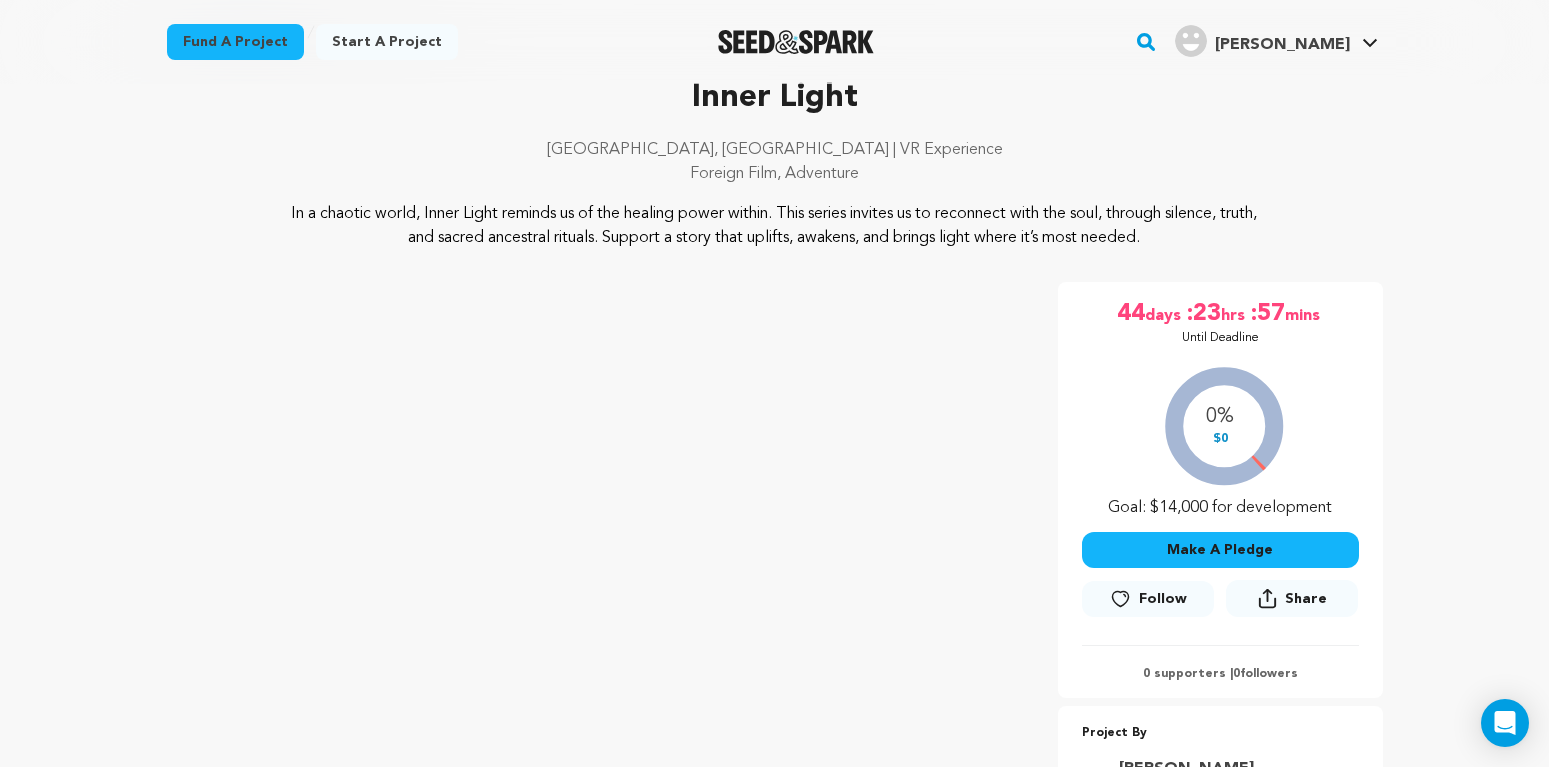 click on "Share" at bounding box center (1306, 599) 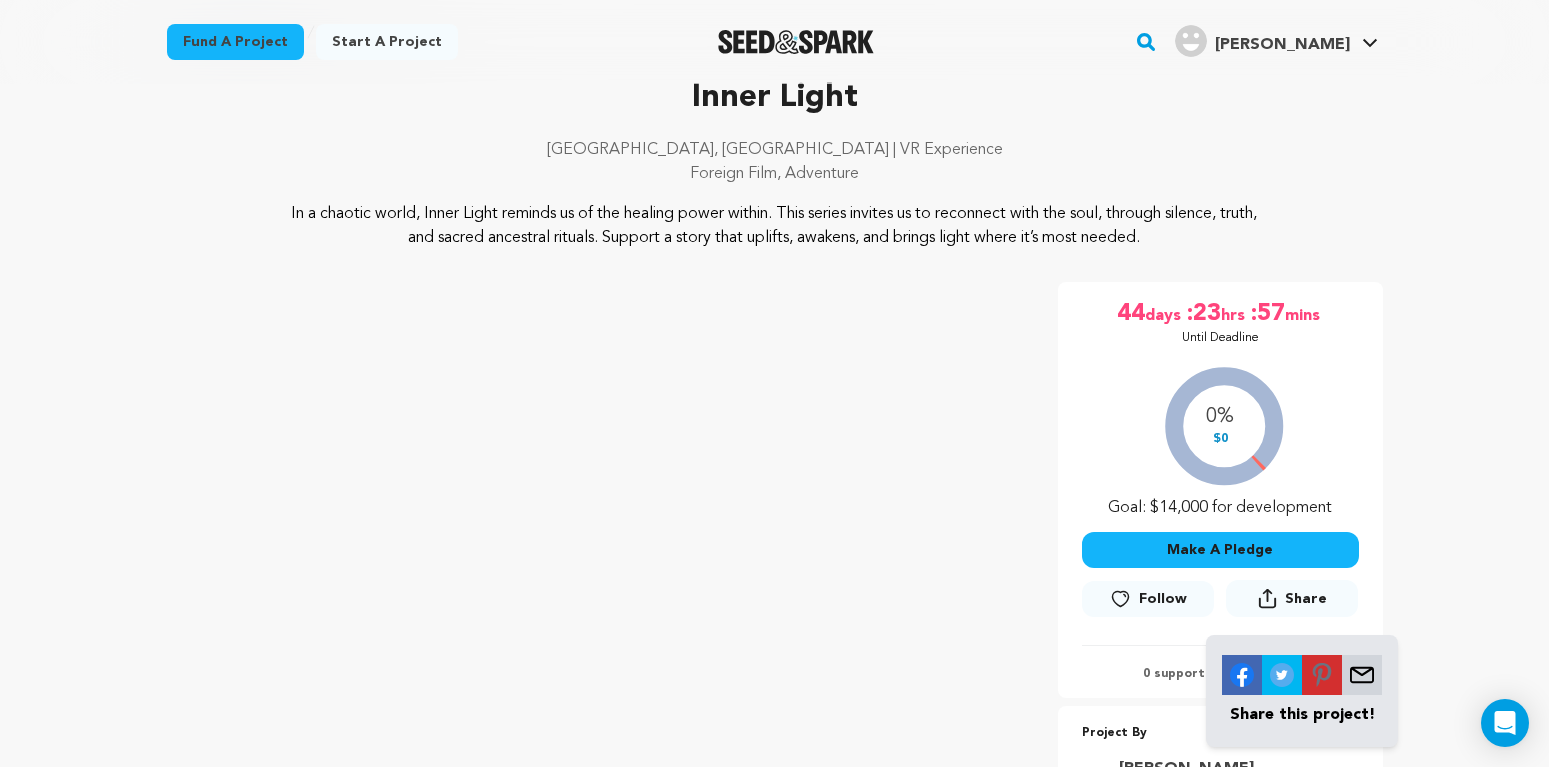 click at bounding box center (1362, 675) 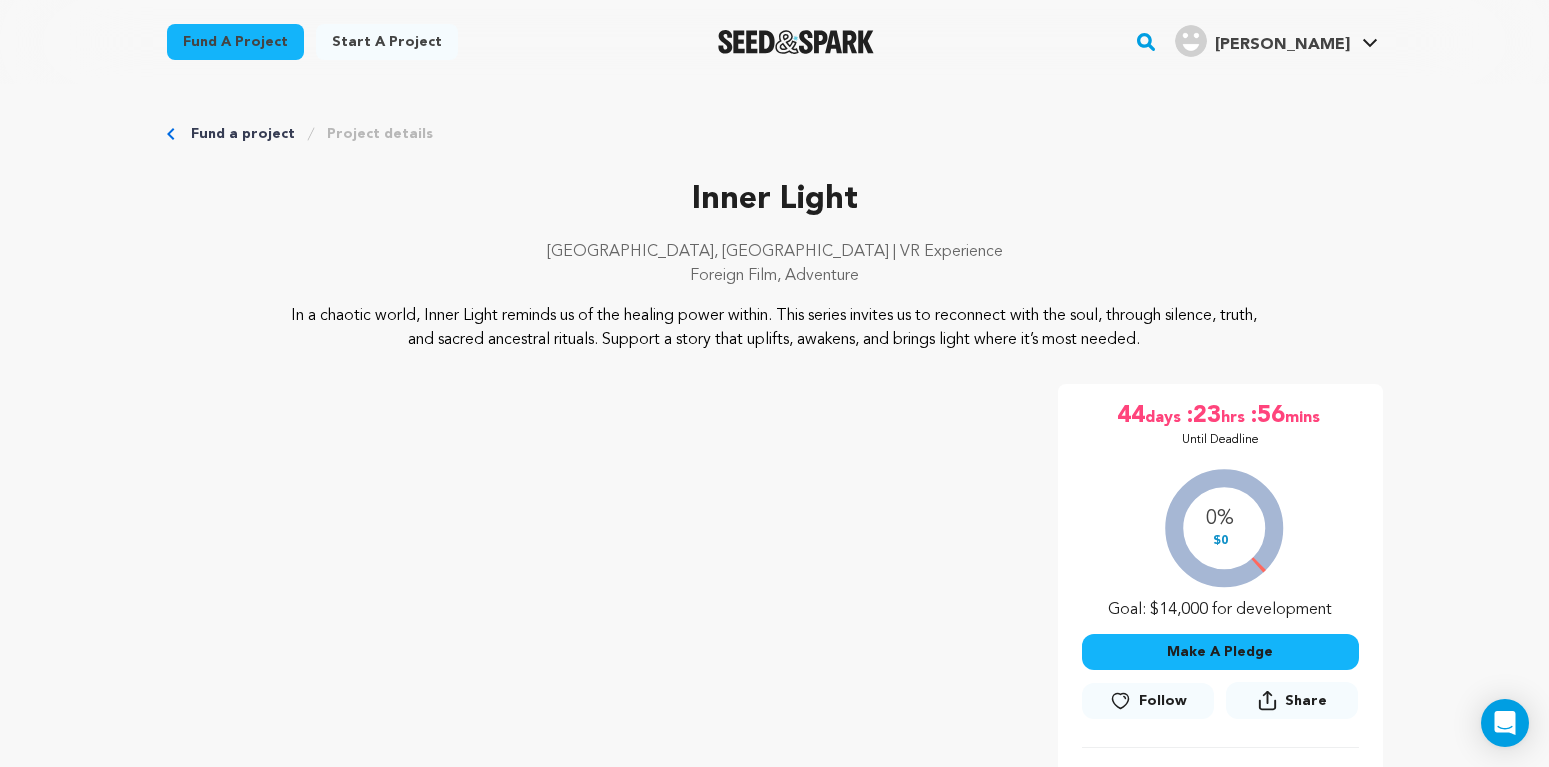 scroll, scrollTop: 102, scrollLeft: 0, axis: vertical 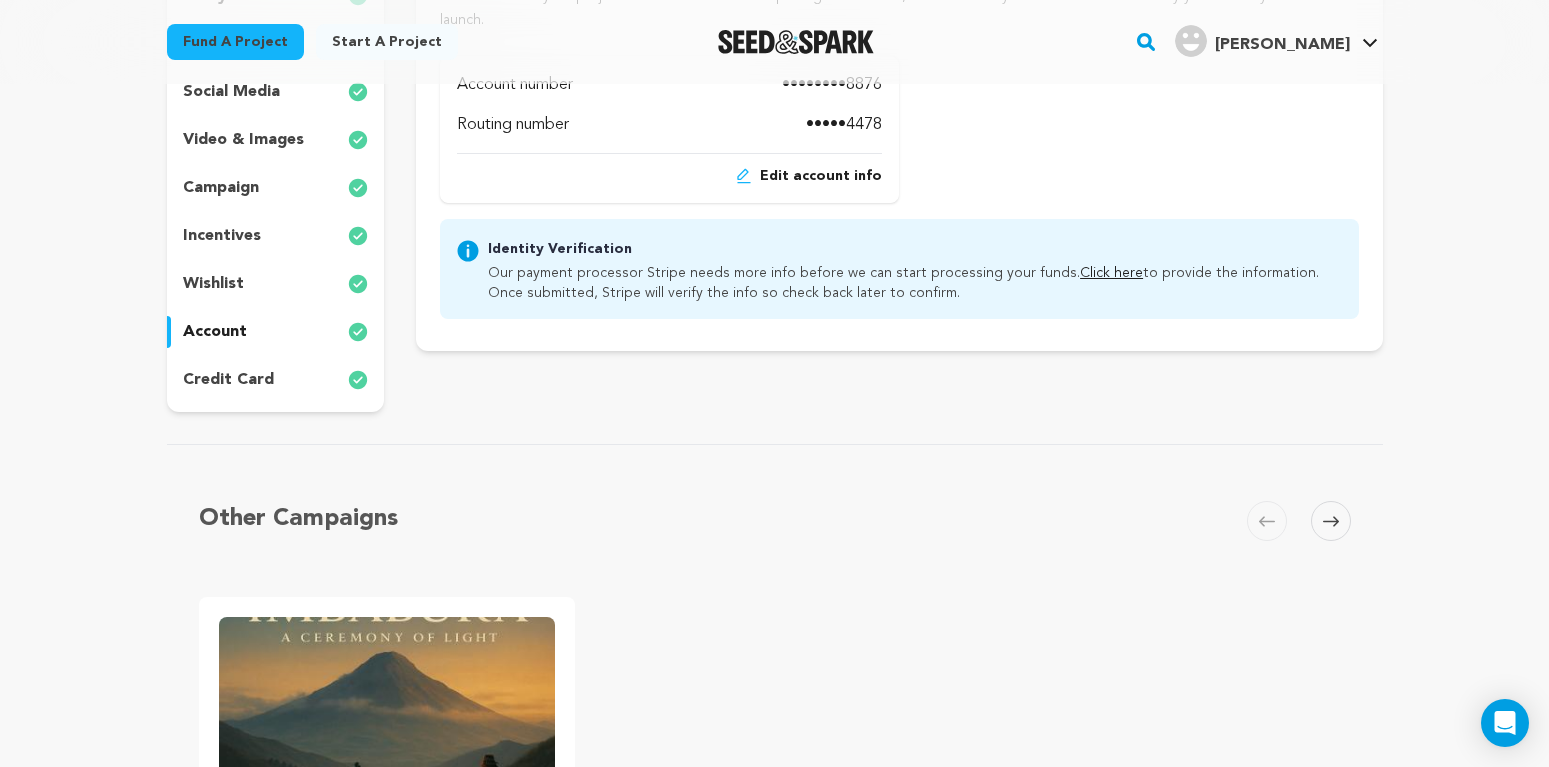 click on "Click here" at bounding box center [1111, 273] 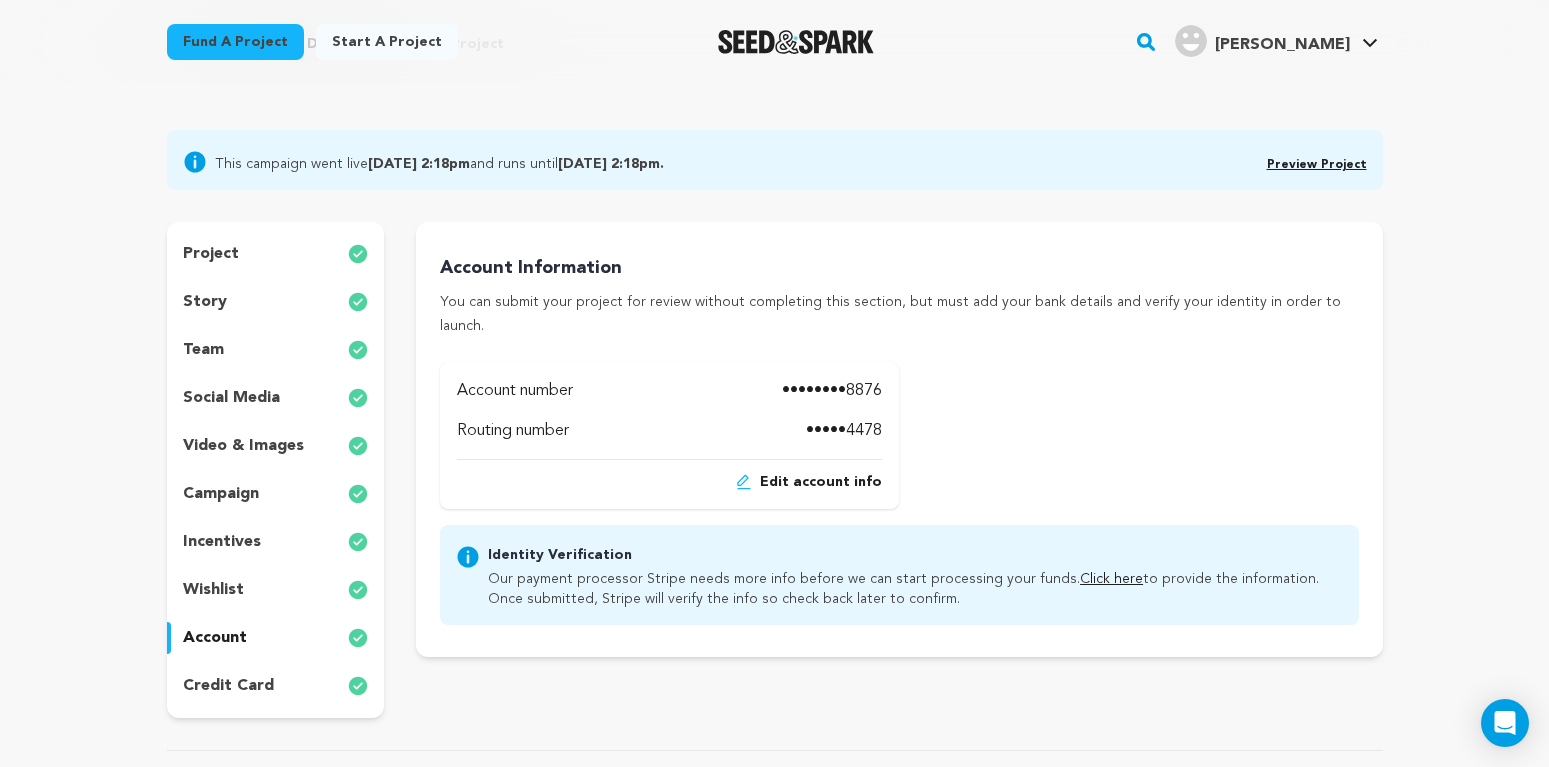 scroll, scrollTop: 0, scrollLeft: 0, axis: both 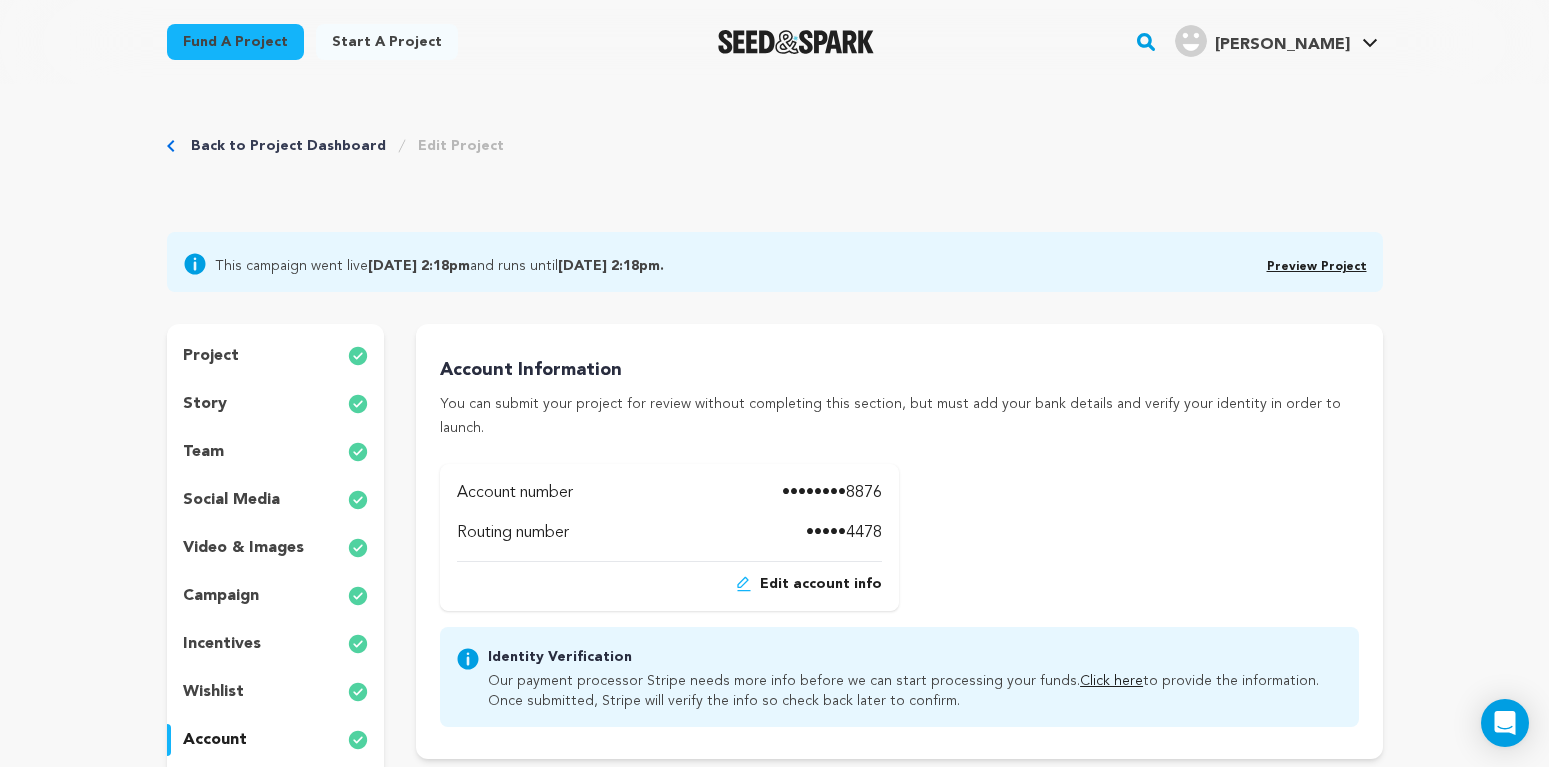 click on "Click here" at bounding box center (1111, 681) 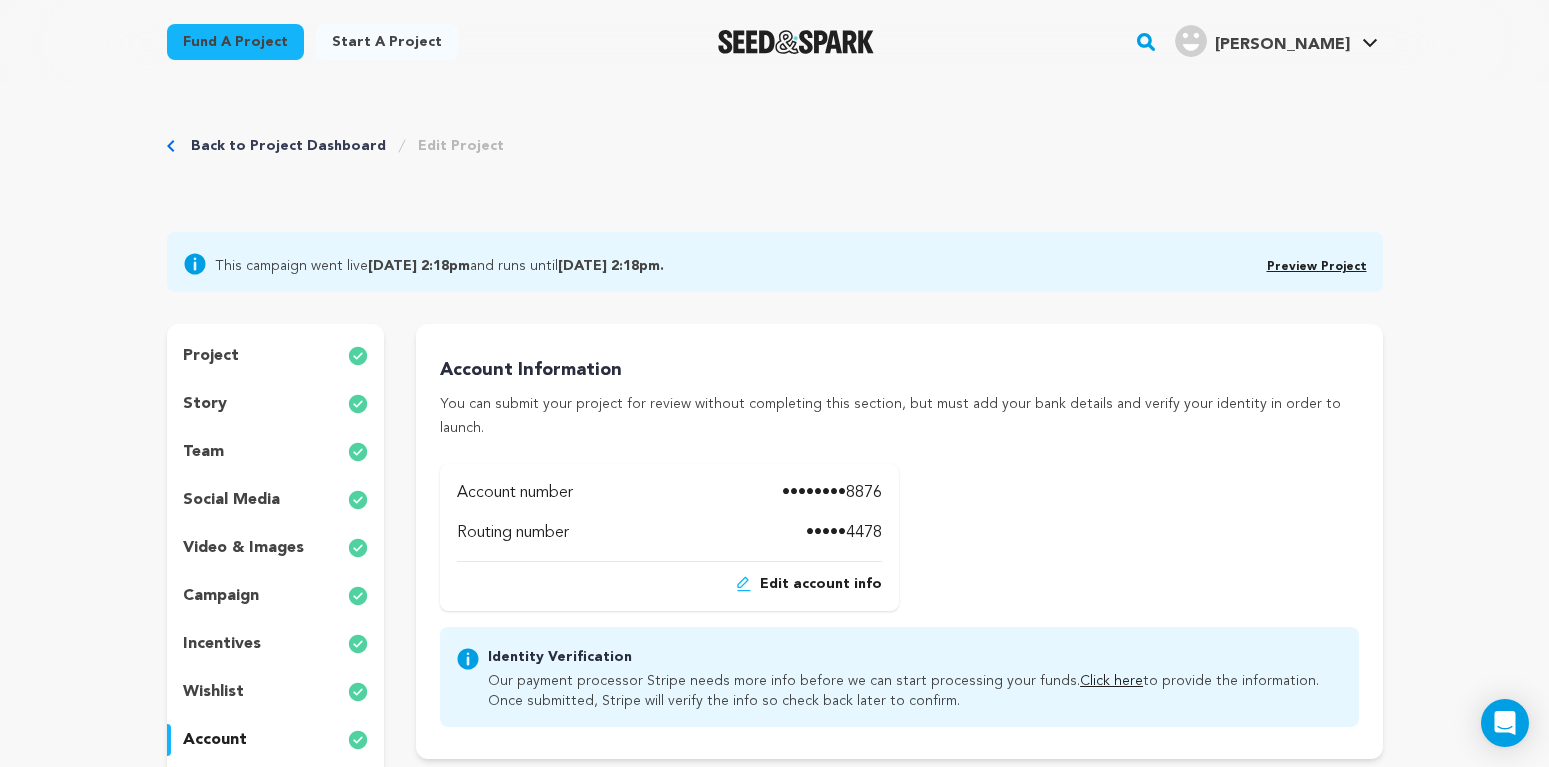scroll, scrollTop: 0, scrollLeft: 0, axis: both 